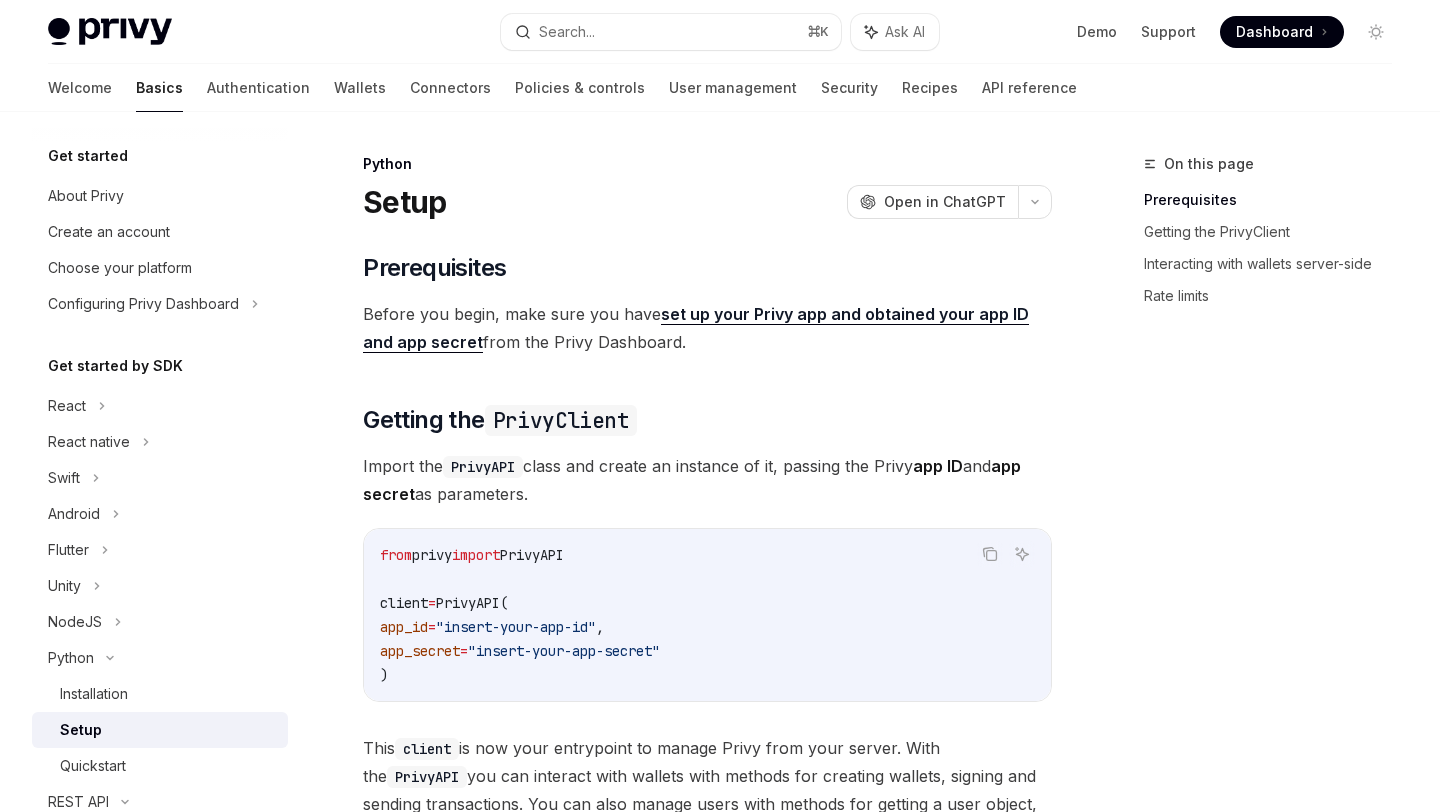 scroll, scrollTop: 147, scrollLeft: 0, axis: vertical 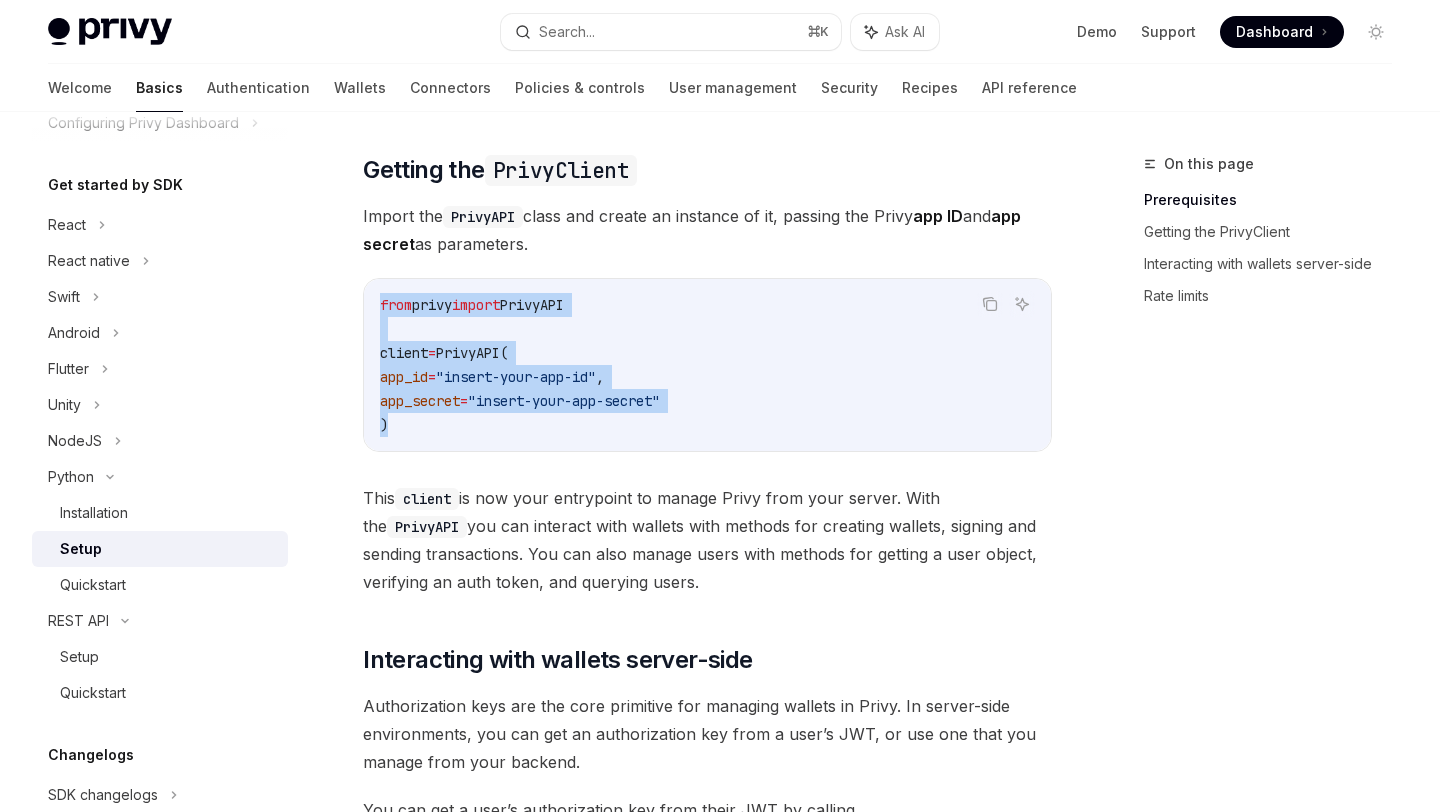 drag, startPoint x: 464, startPoint y: 426, endPoint x: 381, endPoint y: 315, distance: 138.60014 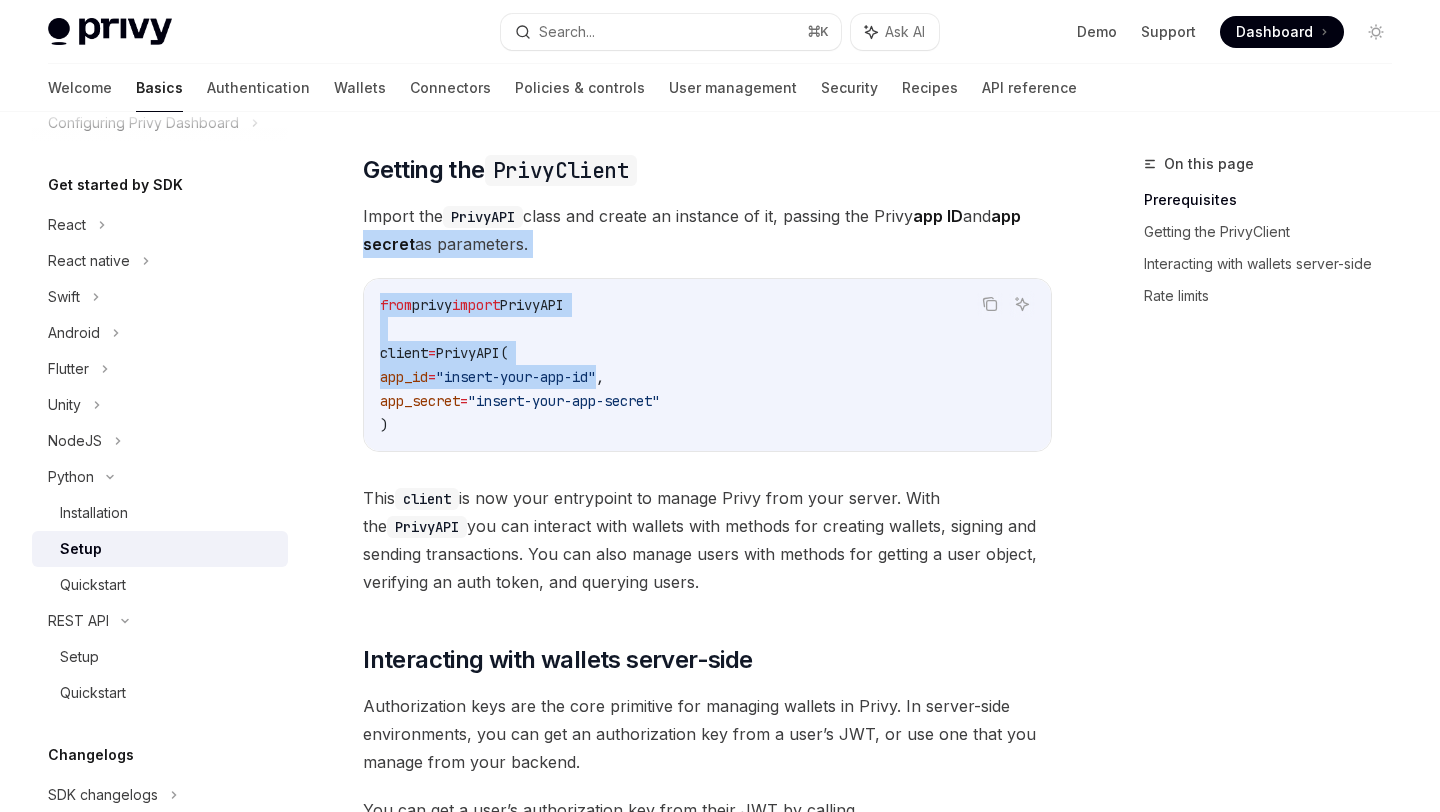 drag, startPoint x: 637, startPoint y: 385, endPoint x: 349, endPoint y: 239, distance: 322.89316 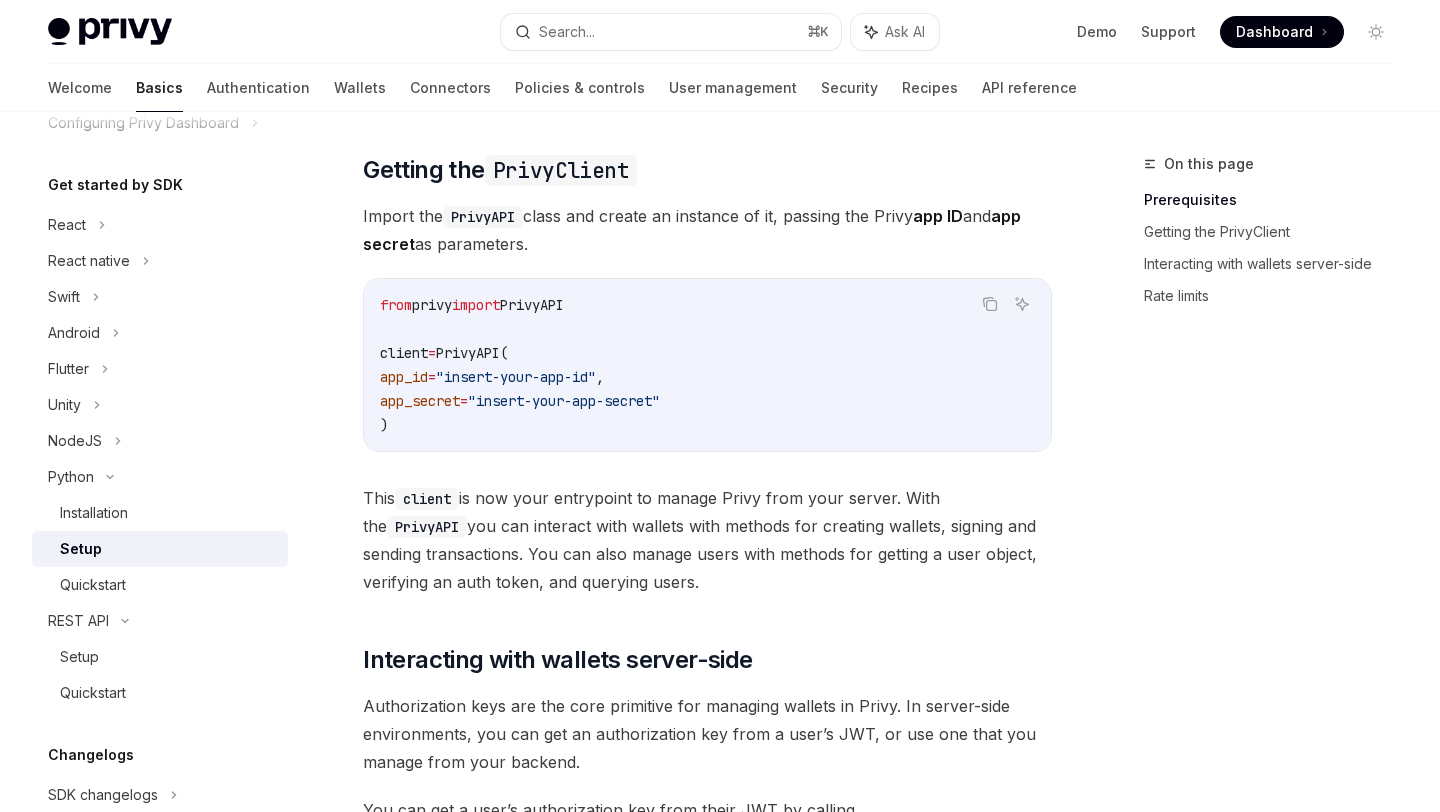 click on "from  privy  import  PrivyAPI
client  =  PrivyAPI(
app_id = "[APP_ID]" ,
app_secret = "[APP_SECRET]"
)" at bounding box center [707, 365] 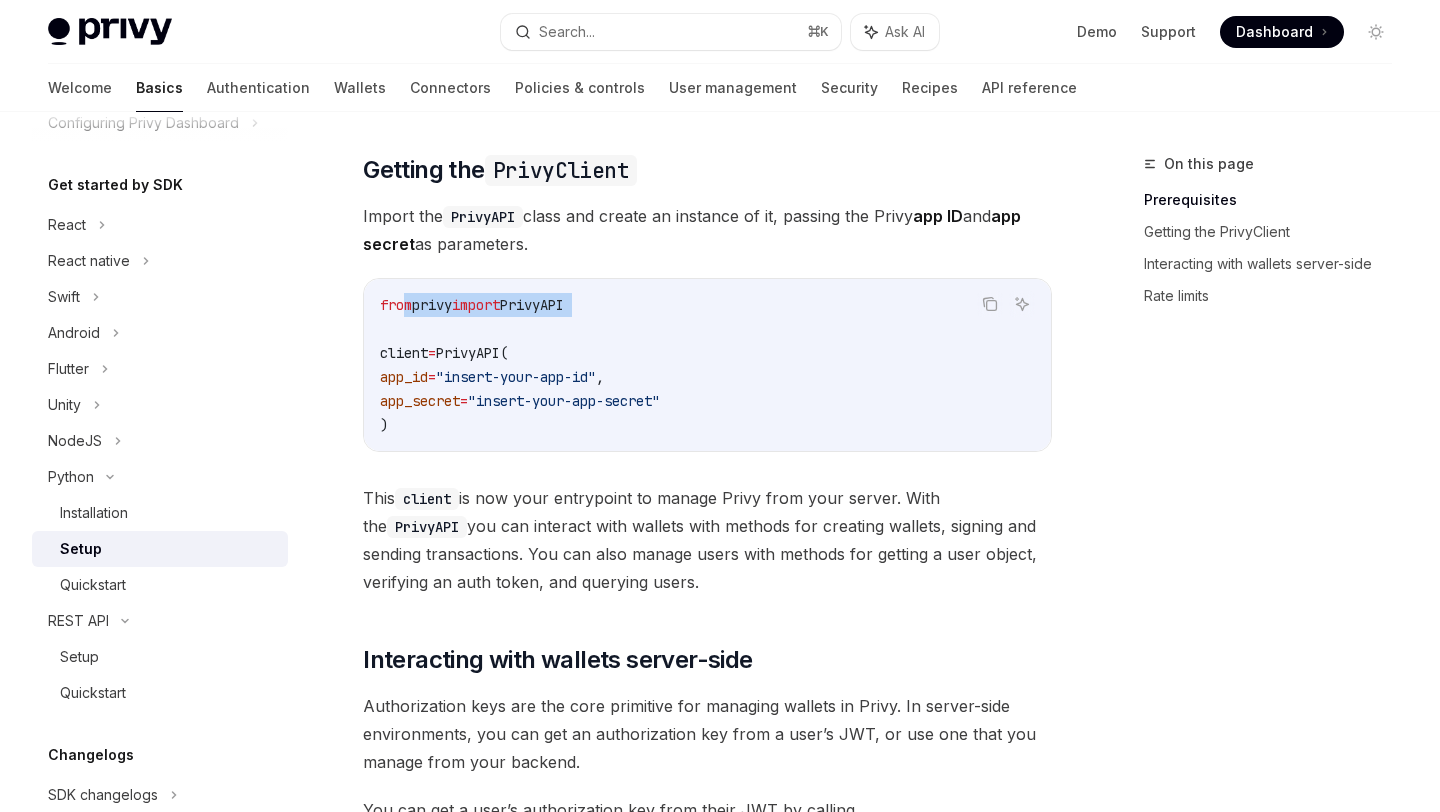 drag, startPoint x: 629, startPoint y: 319, endPoint x: 401, endPoint y: 294, distance: 229.36652 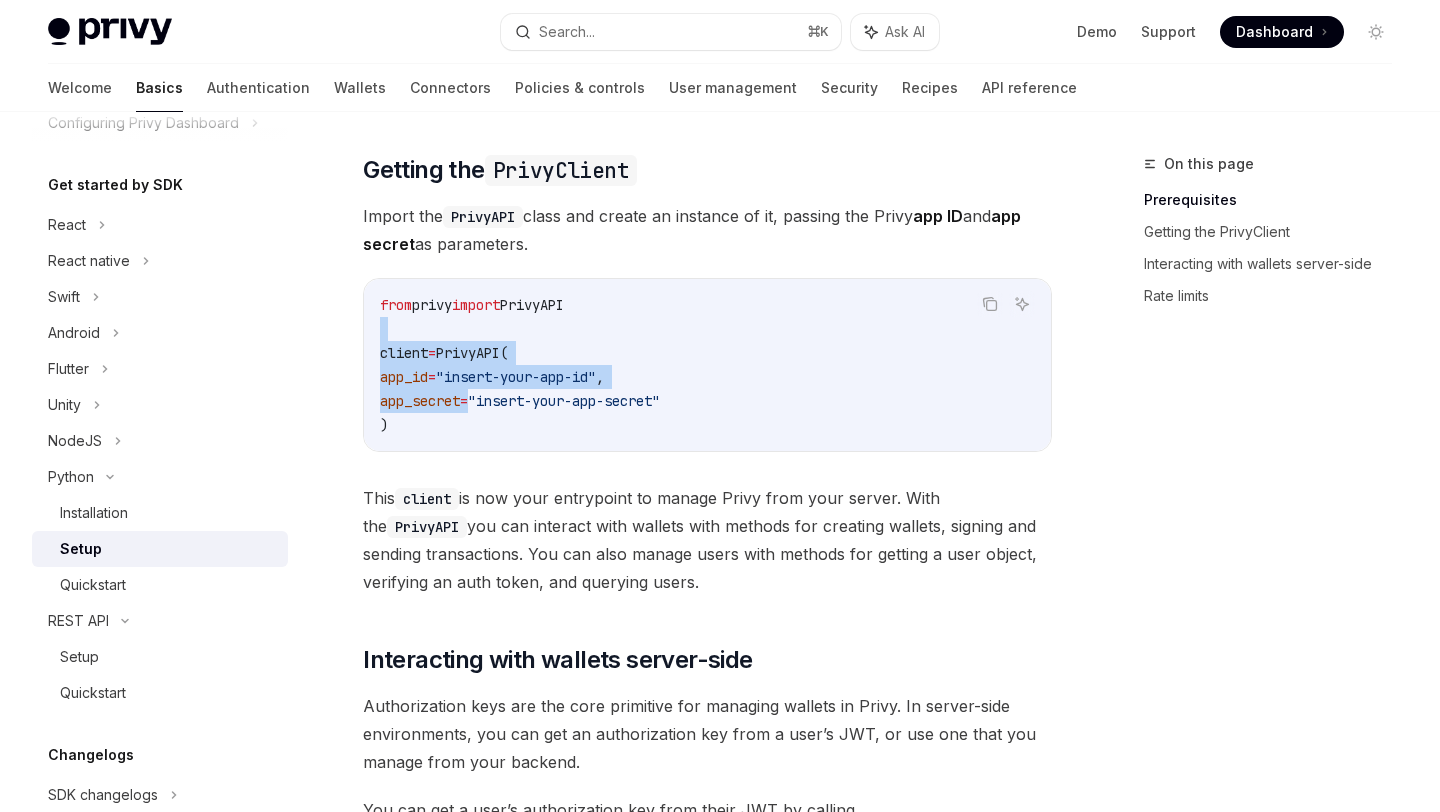drag, startPoint x: 502, startPoint y: 408, endPoint x: 375, endPoint y: 334, distance: 146.98639 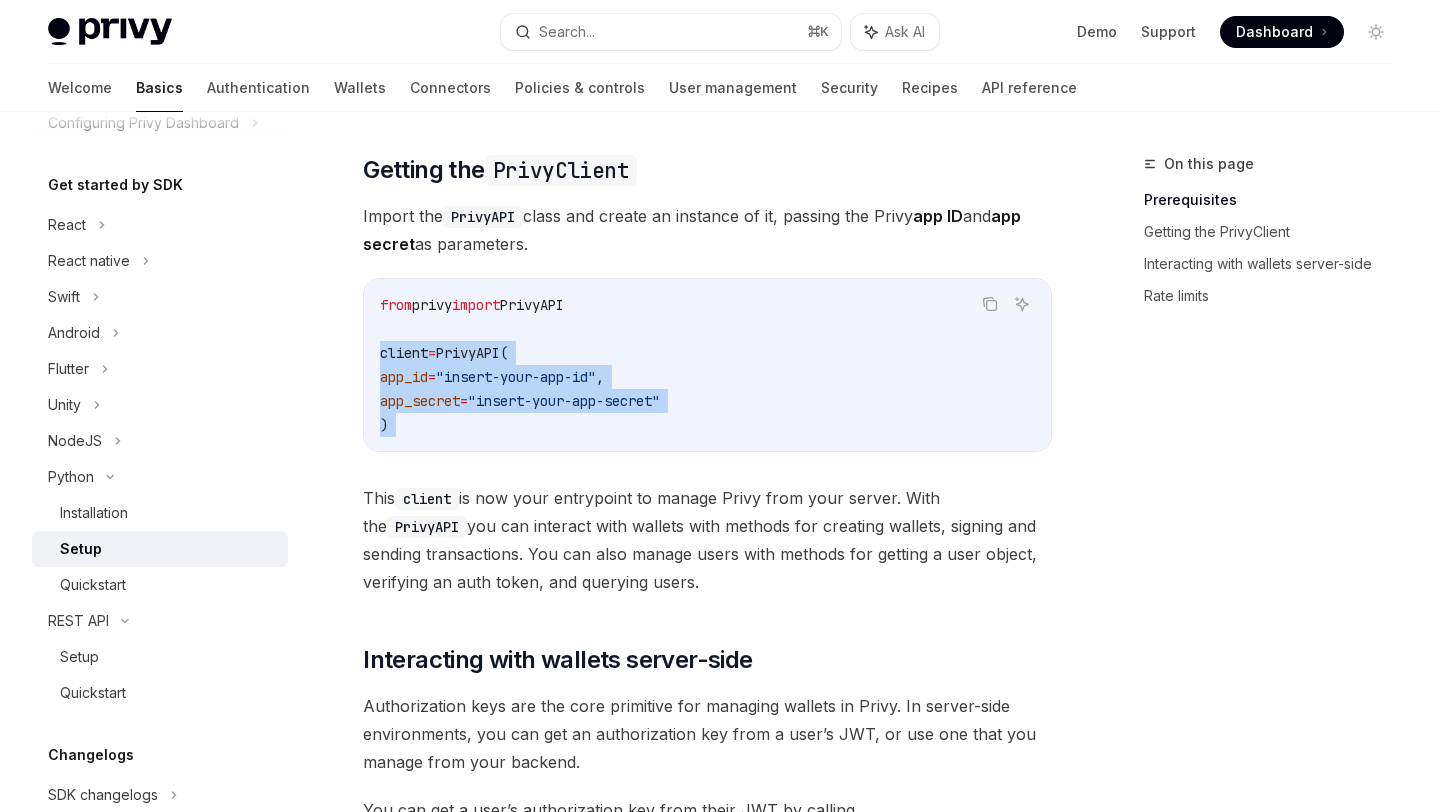 drag, startPoint x: 414, startPoint y: 419, endPoint x: 383, endPoint y: 349, distance: 76.55717 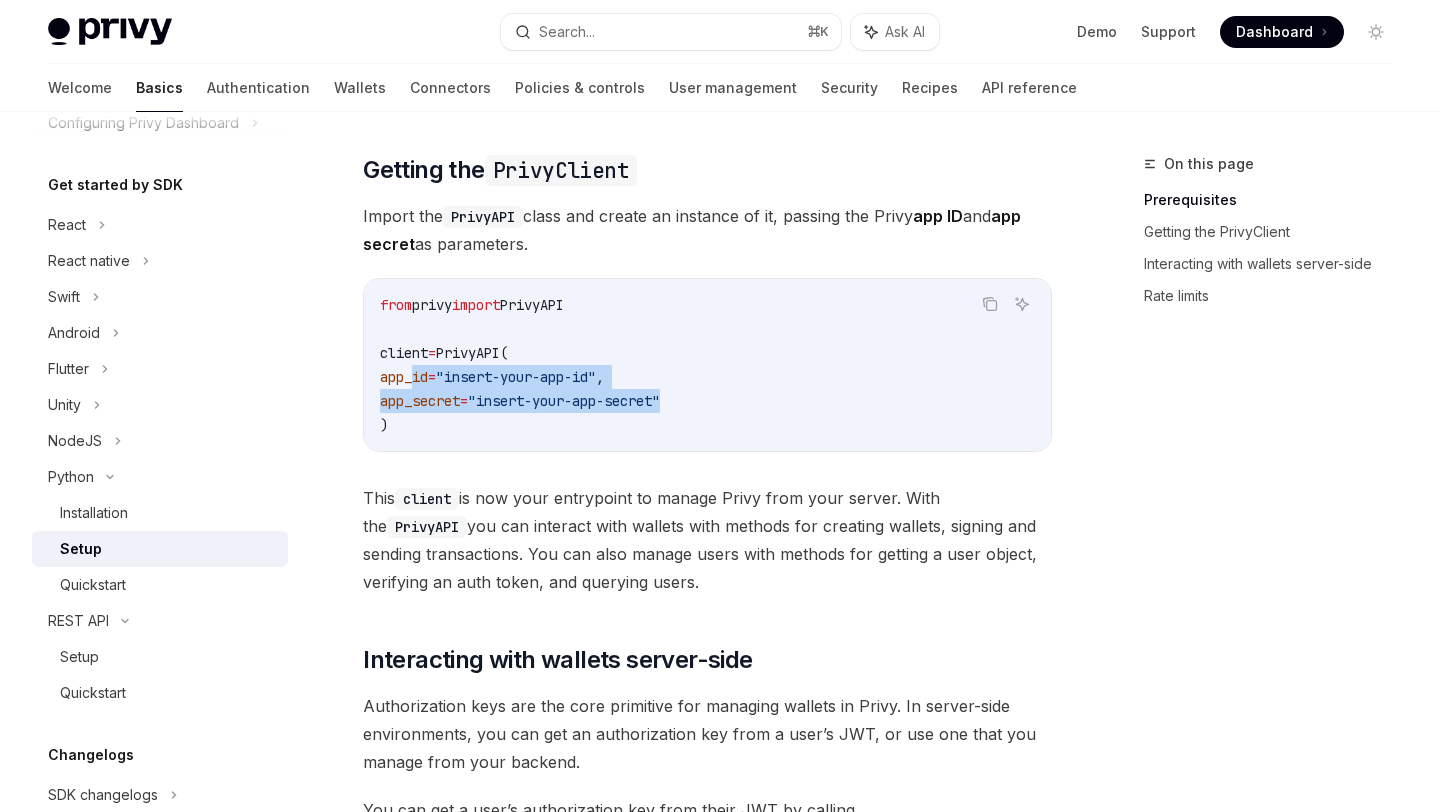 drag, startPoint x: 418, startPoint y: 370, endPoint x: 716, endPoint y: 391, distance: 298.739 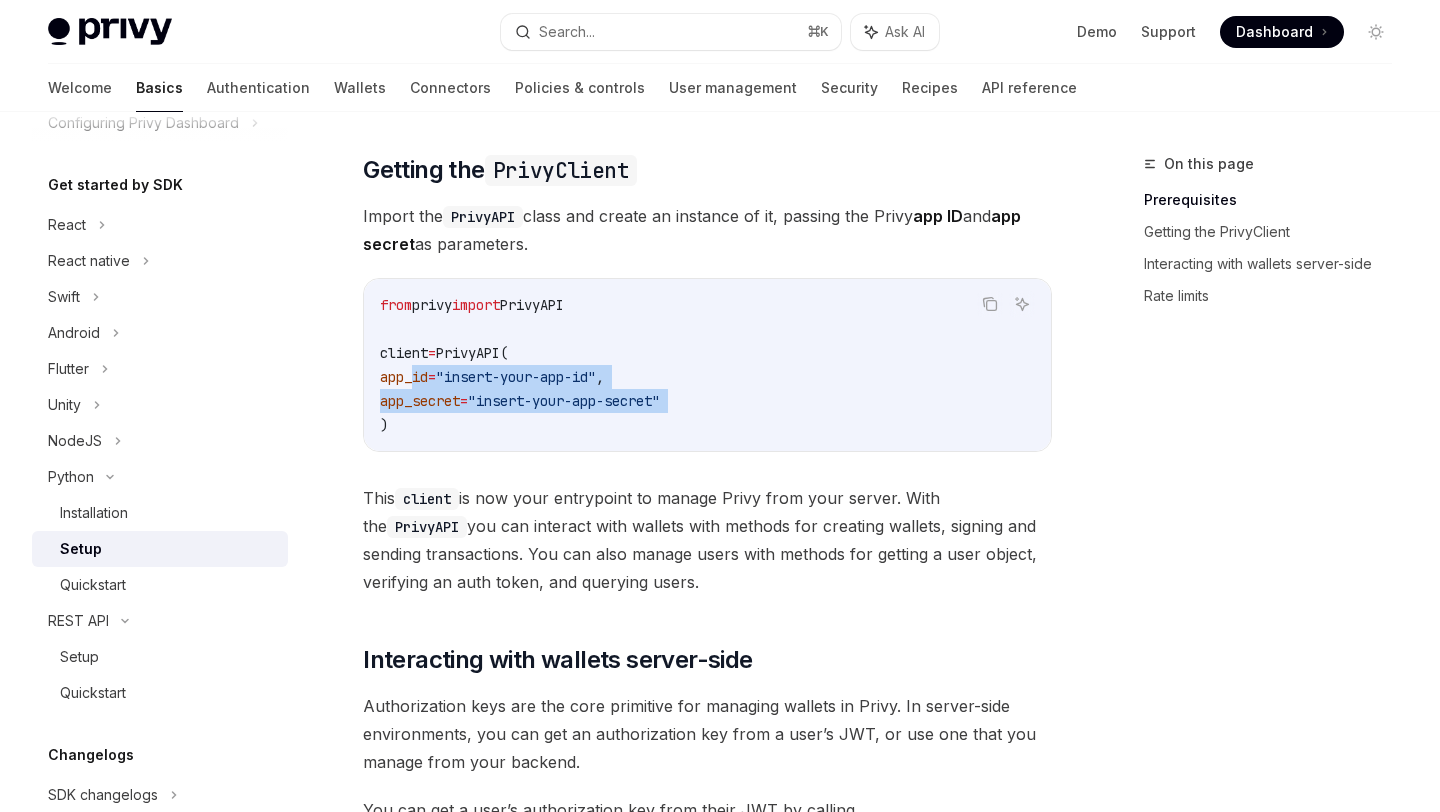 drag, startPoint x: 417, startPoint y: 378, endPoint x: 742, endPoint y: 394, distance: 325.39362 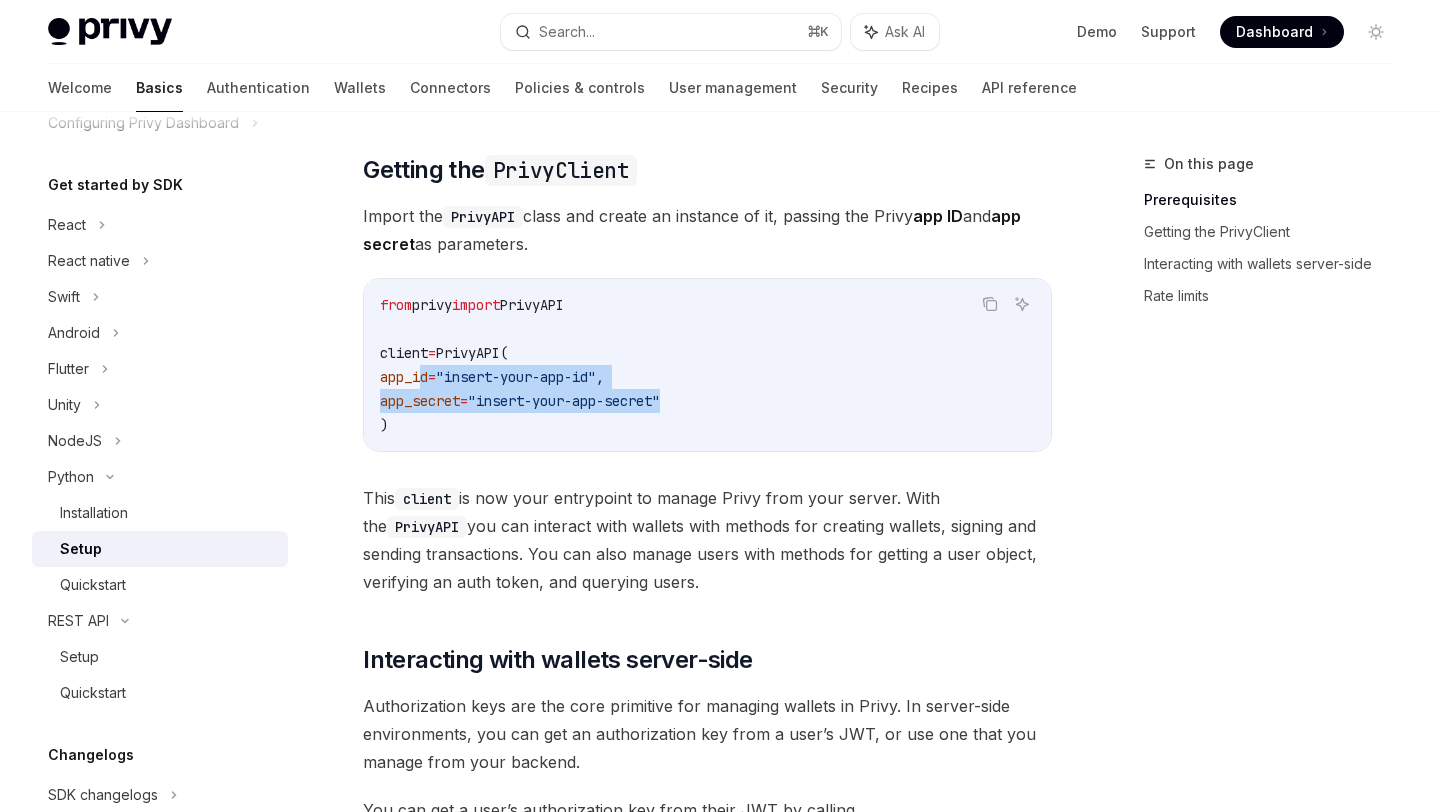 drag, startPoint x: 721, startPoint y: 408, endPoint x: 423, endPoint y: 381, distance: 299.22064 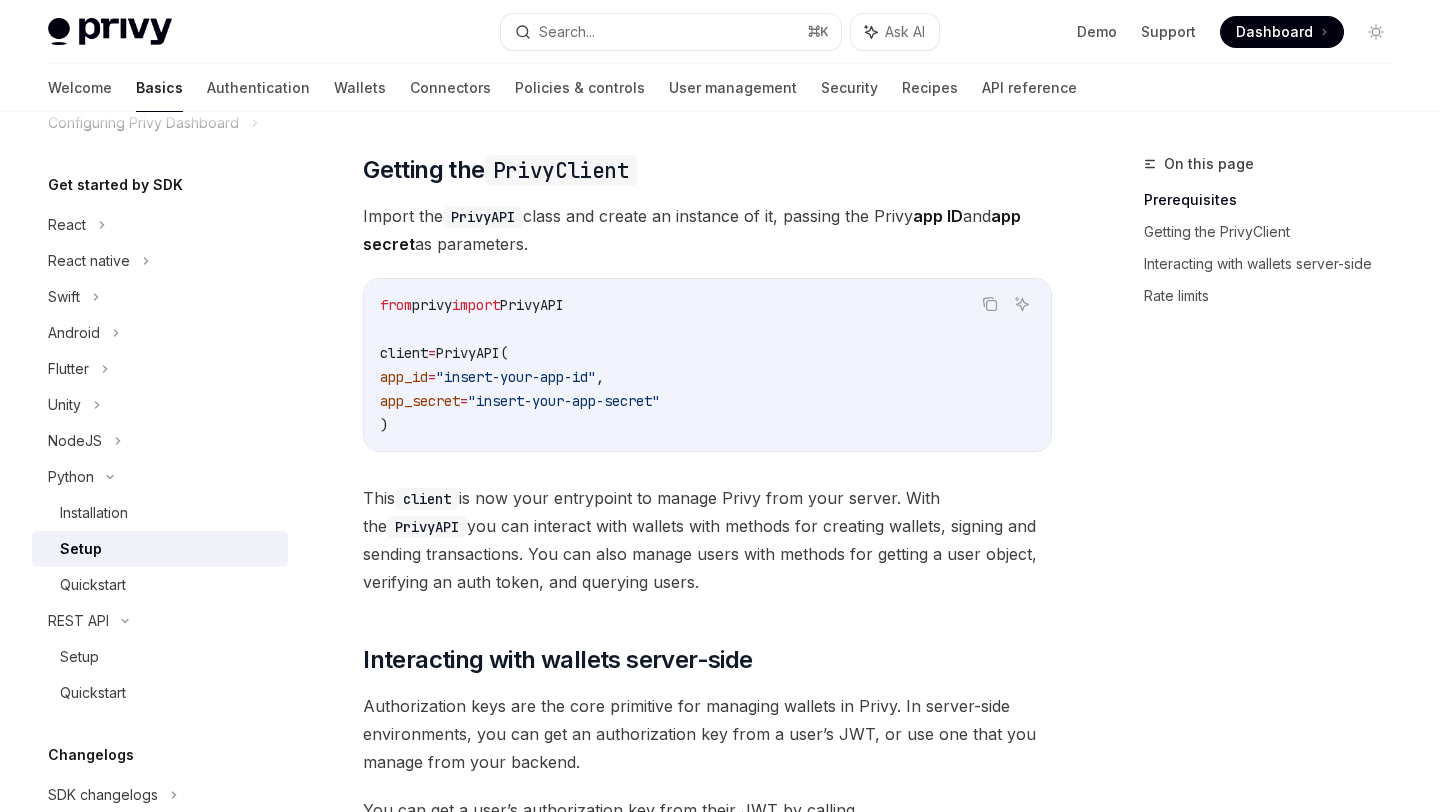 click on "app_id" at bounding box center [404, 377] 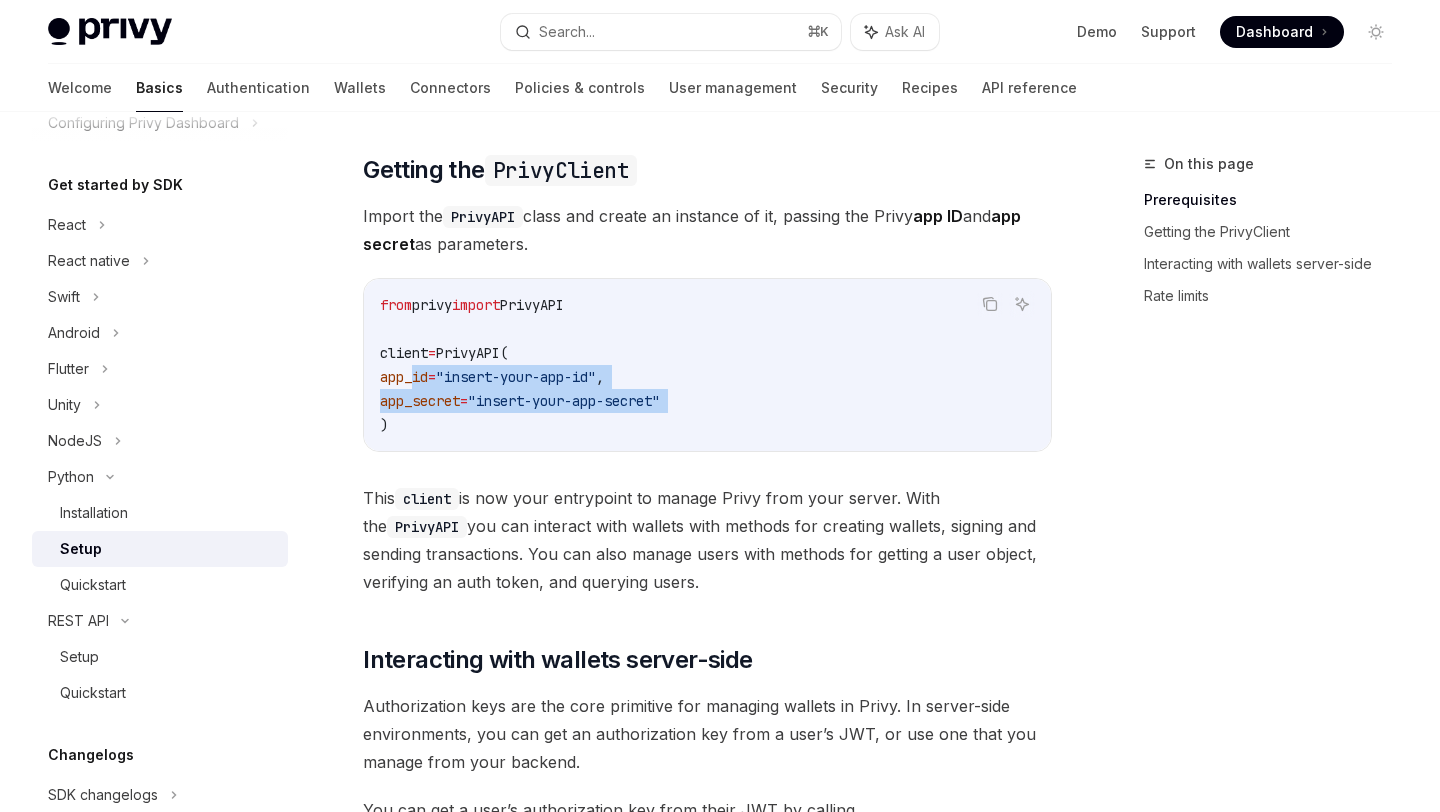 drag, startPoint x: 416, startPoint y: 379, endPoint x: 752, endPoint y: 390, distance: 336.18002 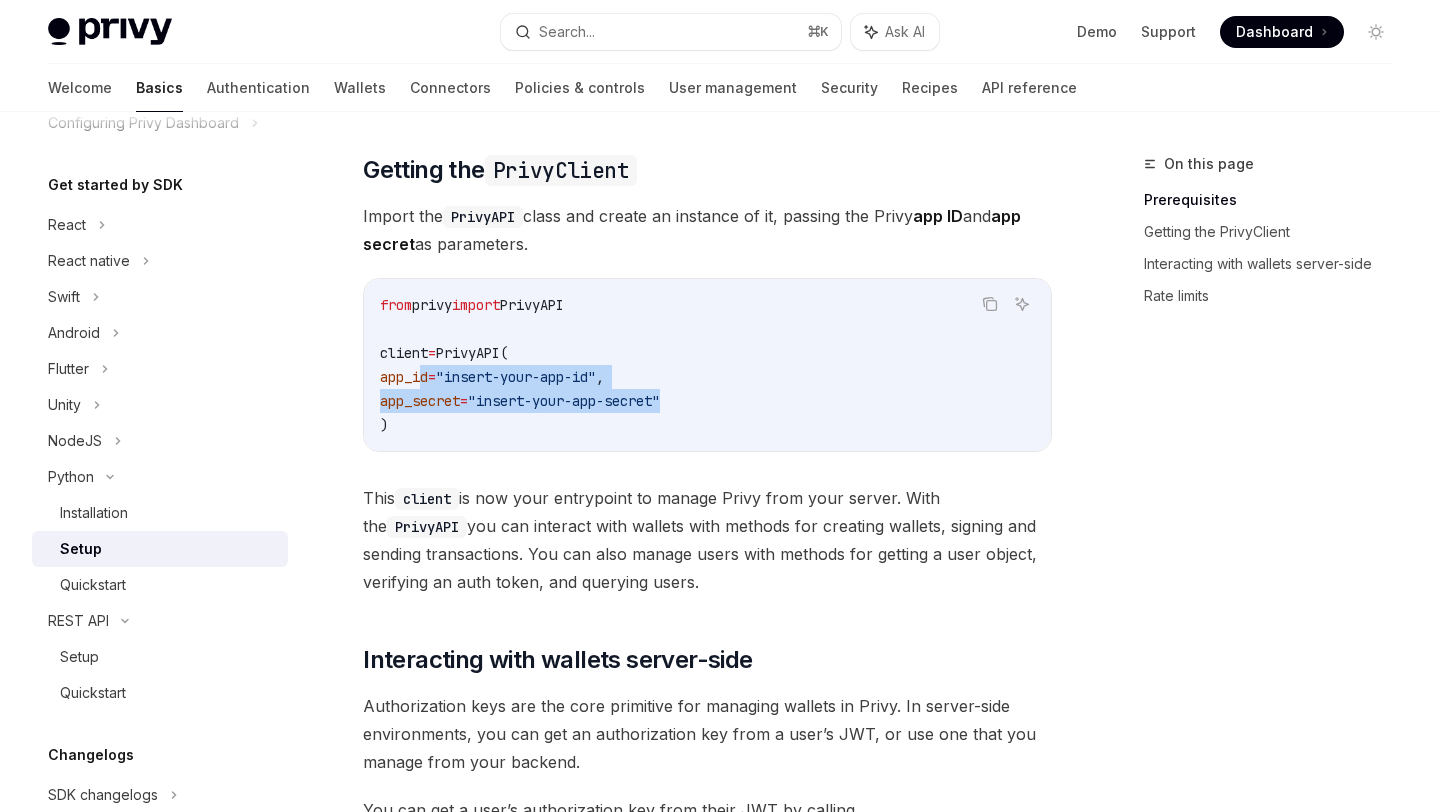 drag, startPoint x: 744, startPoint y: 392, endPoint x: 421, endPoint y: 376, distance: 323.39606 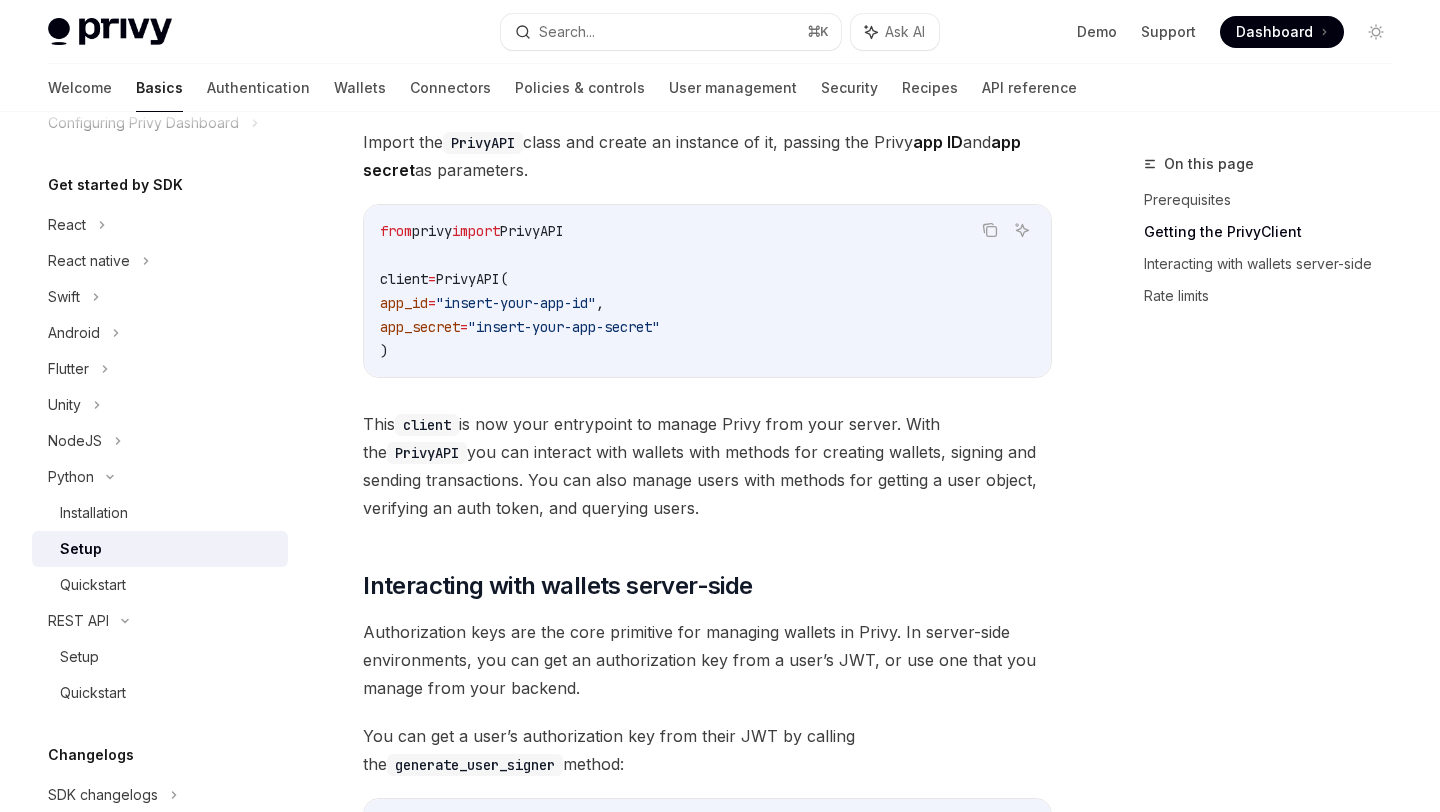scroll, scrollTop: 323, scrollLeft: 0, axis: vertical 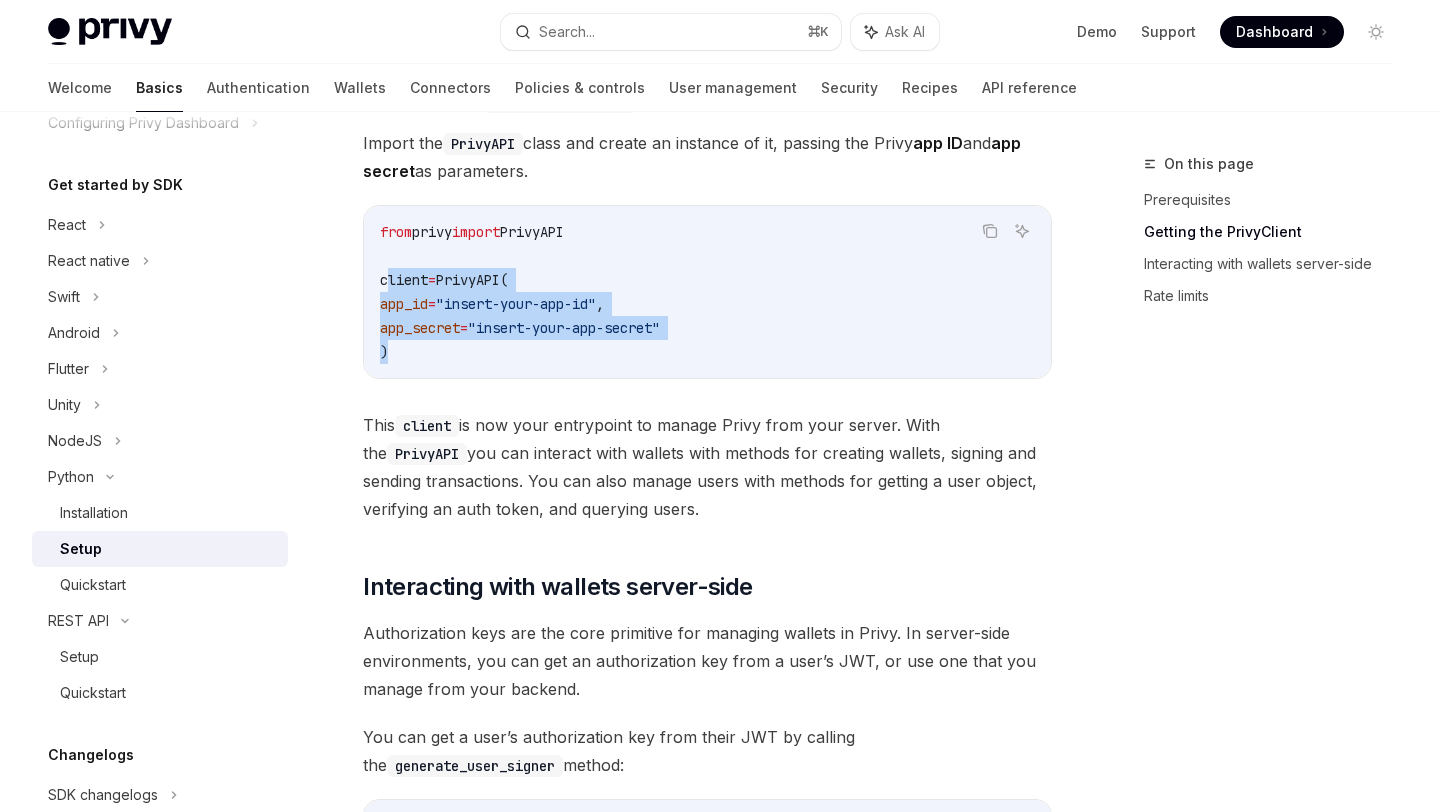drag, startPoint x: 412, startPoint y: 348, endPoint x: 384, endPoint y: 272, distance: 80.99383 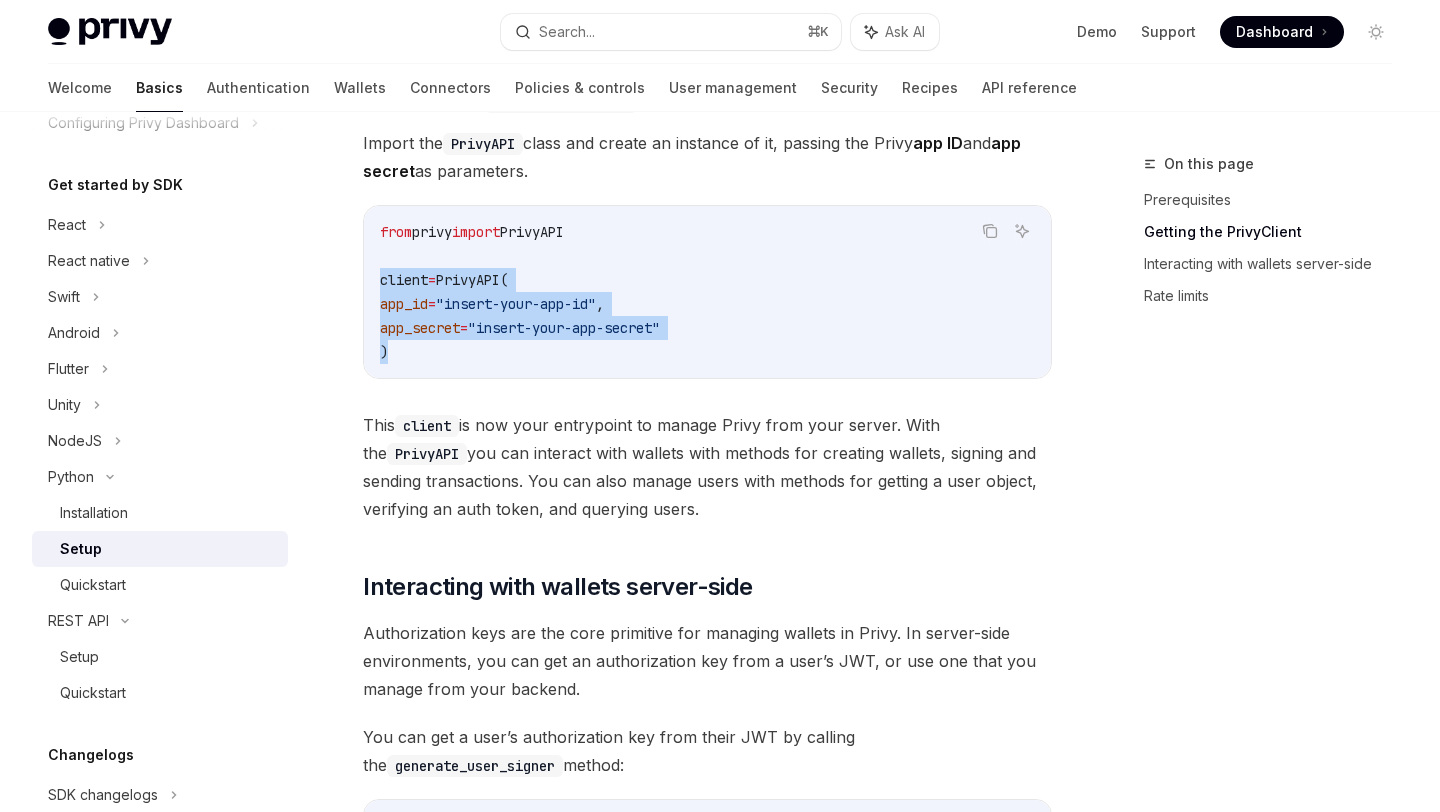 click on "client" at bounding box center [404, 280] 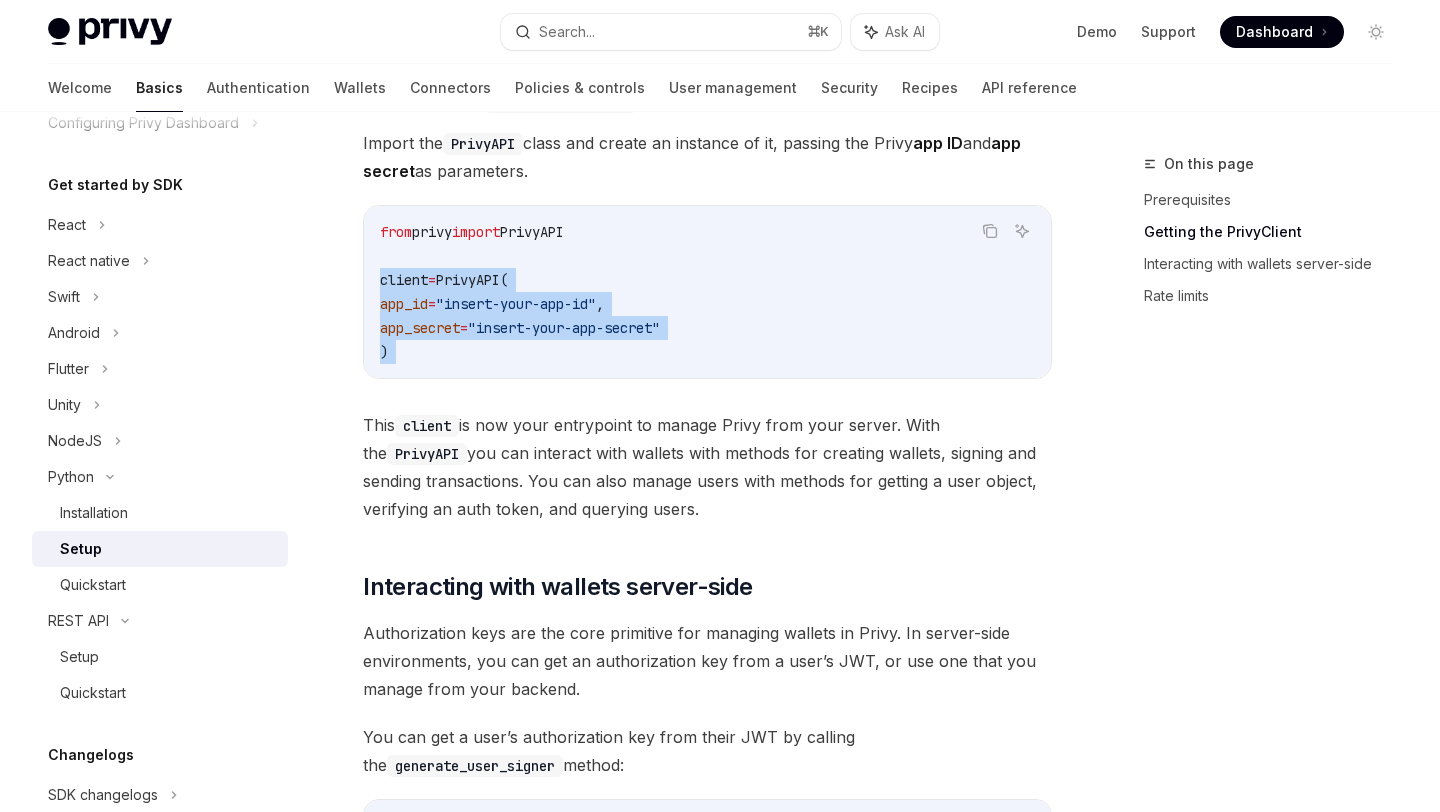 drag, startPoint x: 396, startPoint y: 361, endPoint x: 376, endPoint y: 281, distance: 82.46211 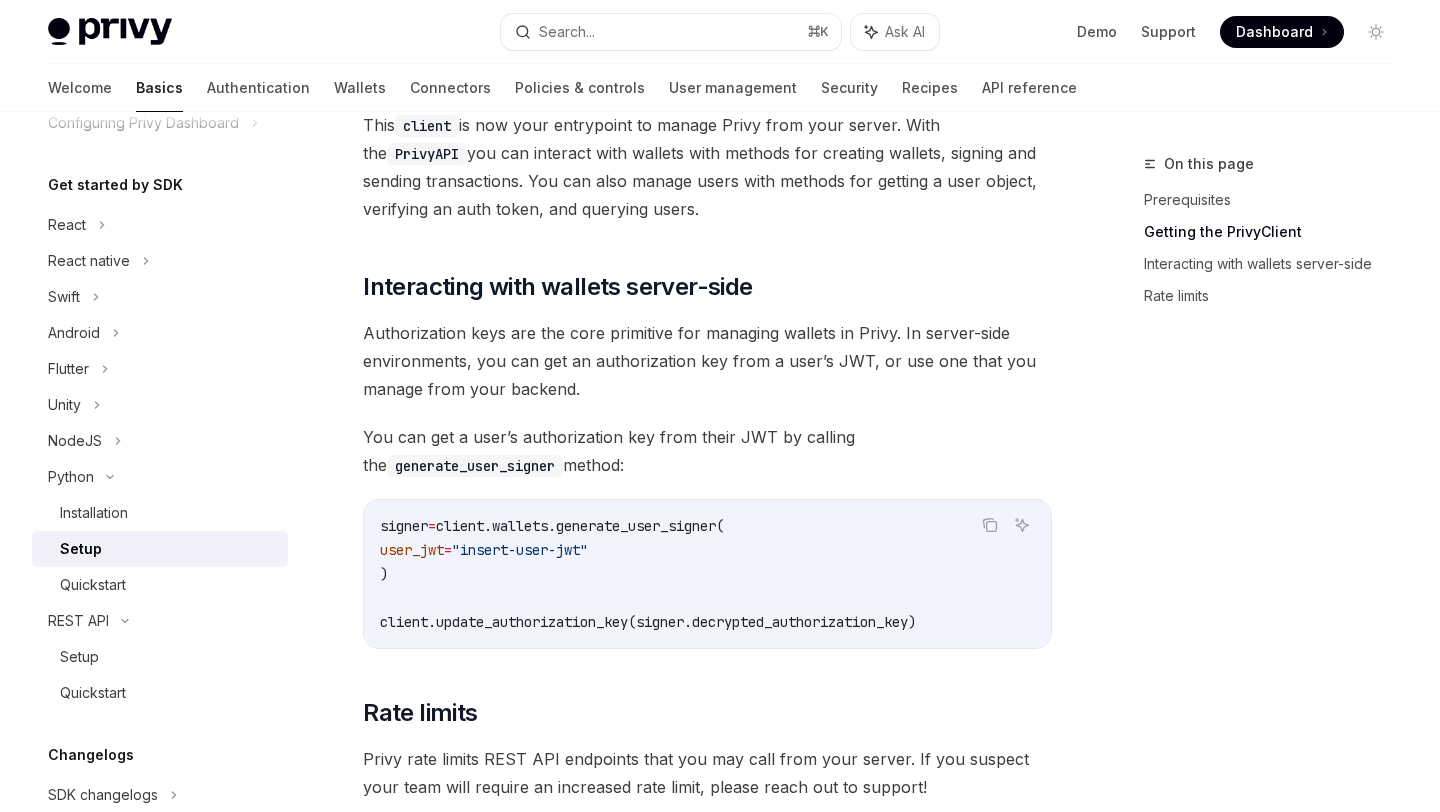 scroll, scrollTop: 650, scrollLeft: 0, axis: vertical 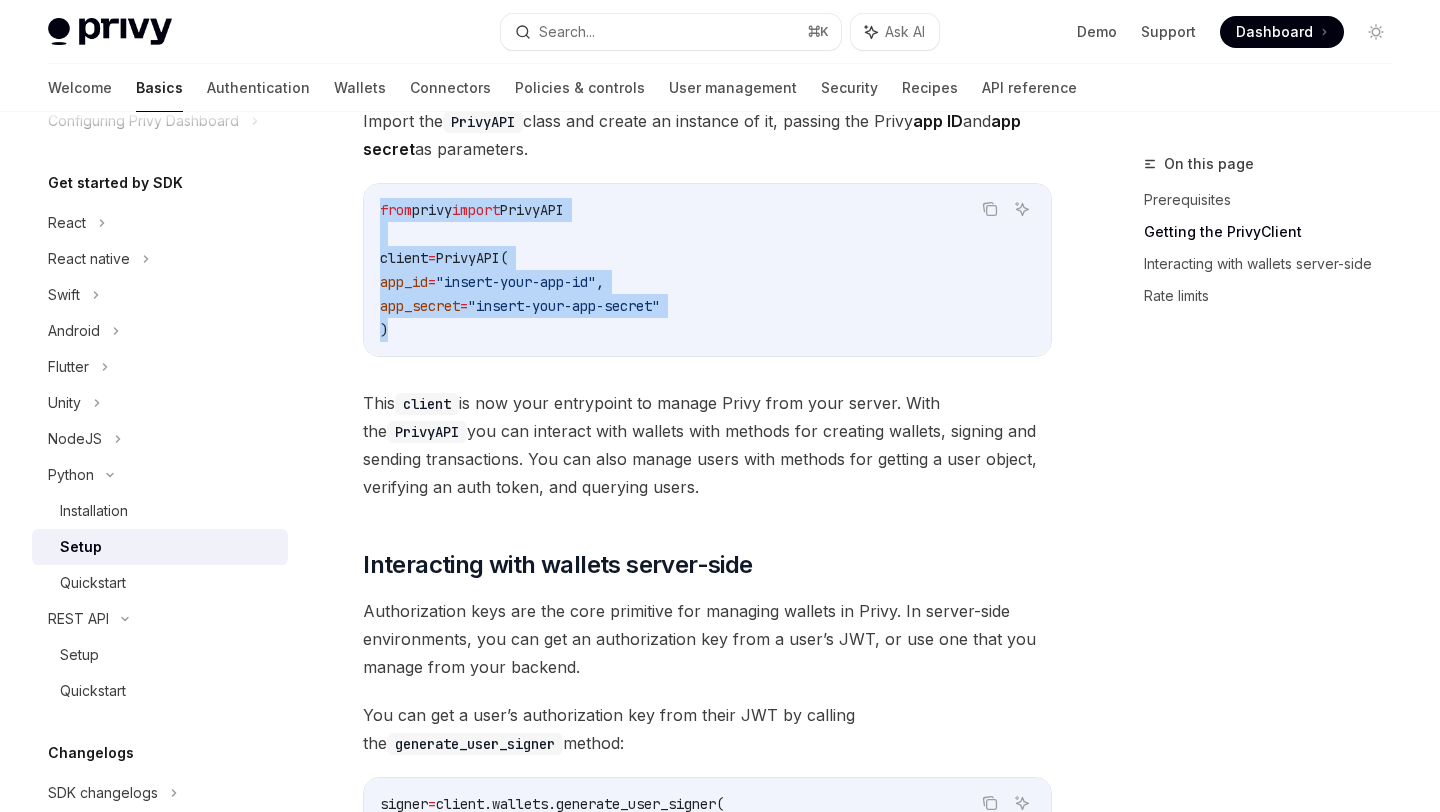 drag, startPoint x: 424, startPoint y: 338, endPoint x: 378, endPoint y: 214, distance: 132.25732 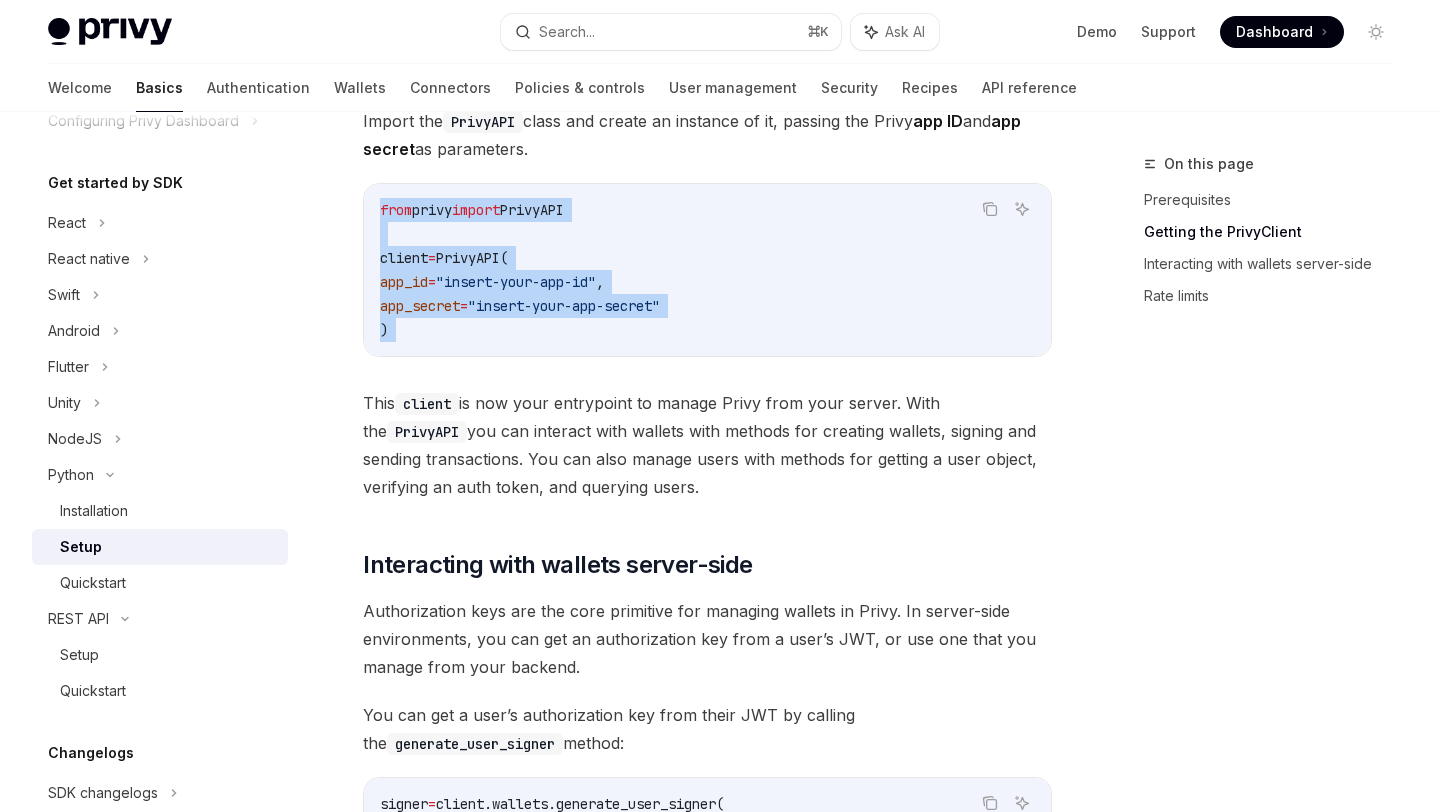 drag, startPoint x: 410, startPoint y: 321, endPoint x: 382, endPoint y: 209, distance: 115.44696 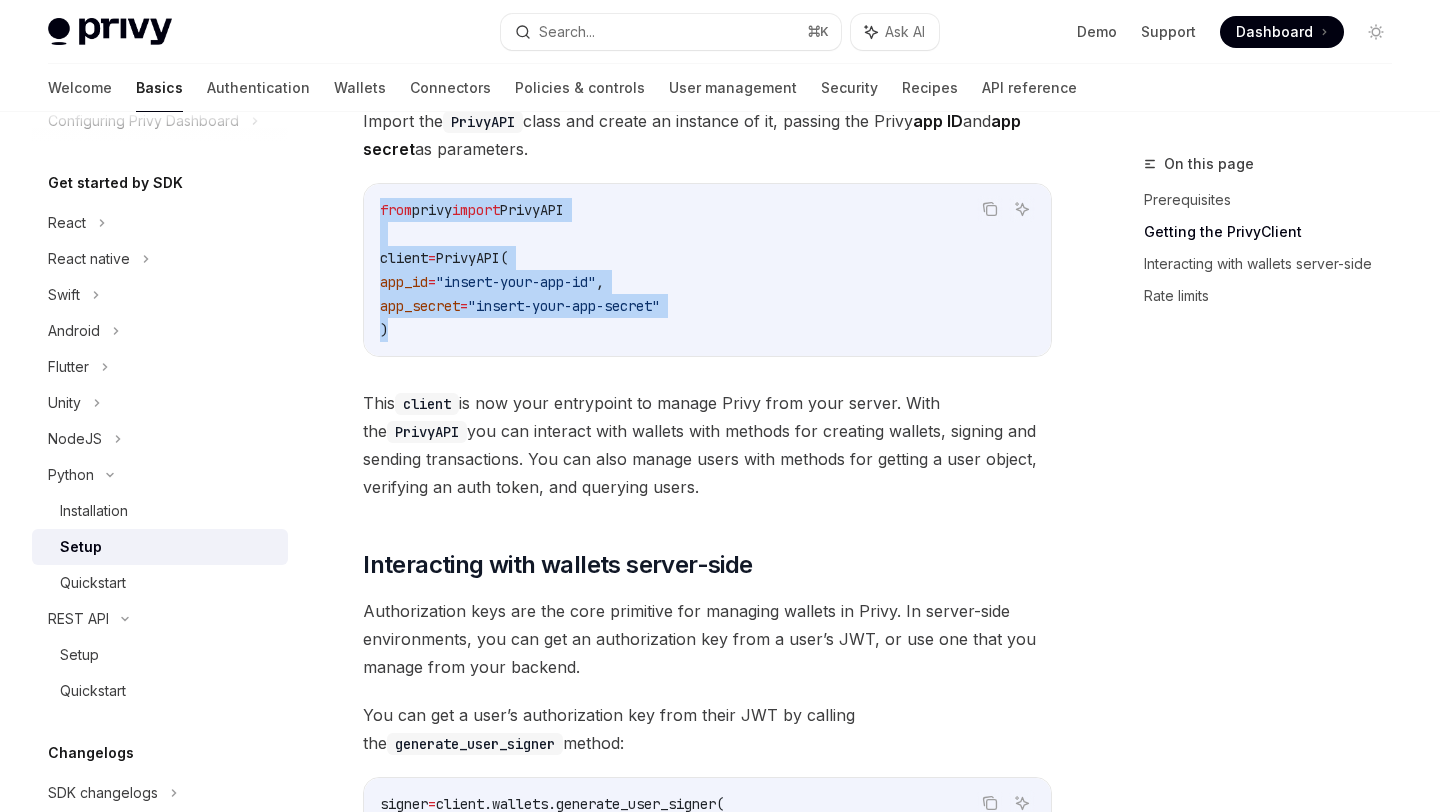 drag, startPoint x: 382, startPoint y: 213, endPoint x: 414, endPoint y: 322, distance: 113.600174 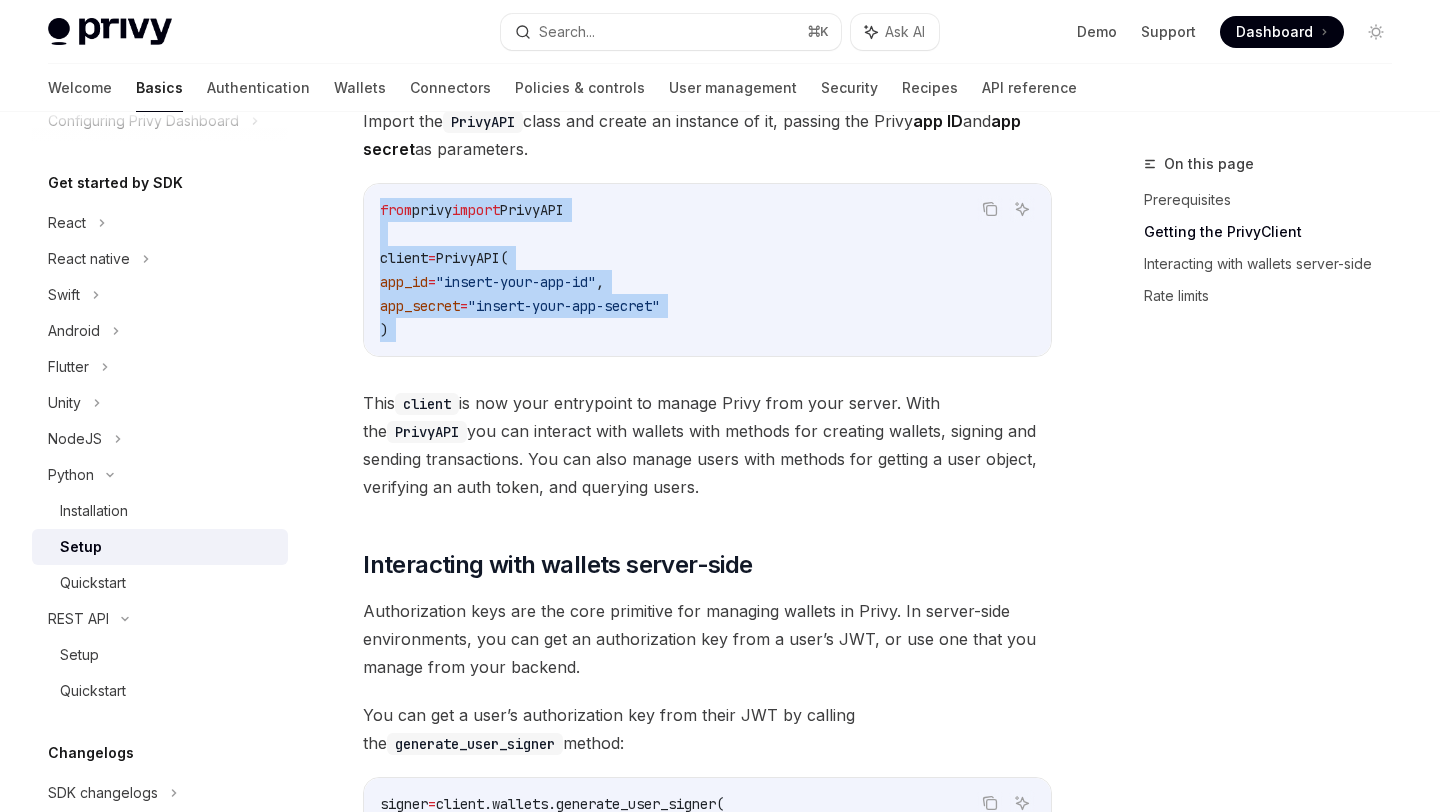 drag, startPoint x: 414, startPoint y: 322, endPoint x: 373, endPoint y: 217, distance: 112.720894 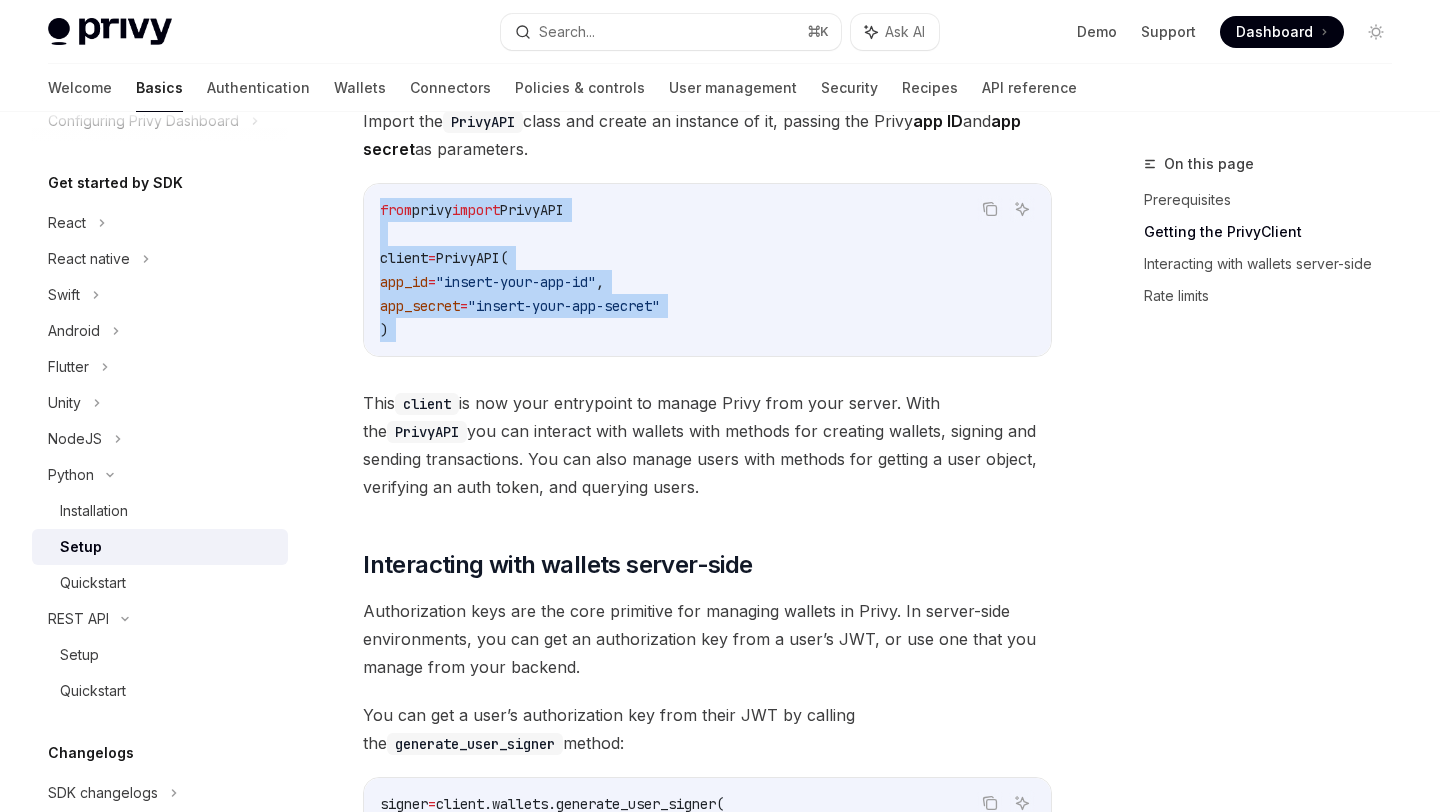 drag, startPoint x: 373, startPoint y: 211, endPoint x: 434, endPoint y: 364, distance: 164.71187 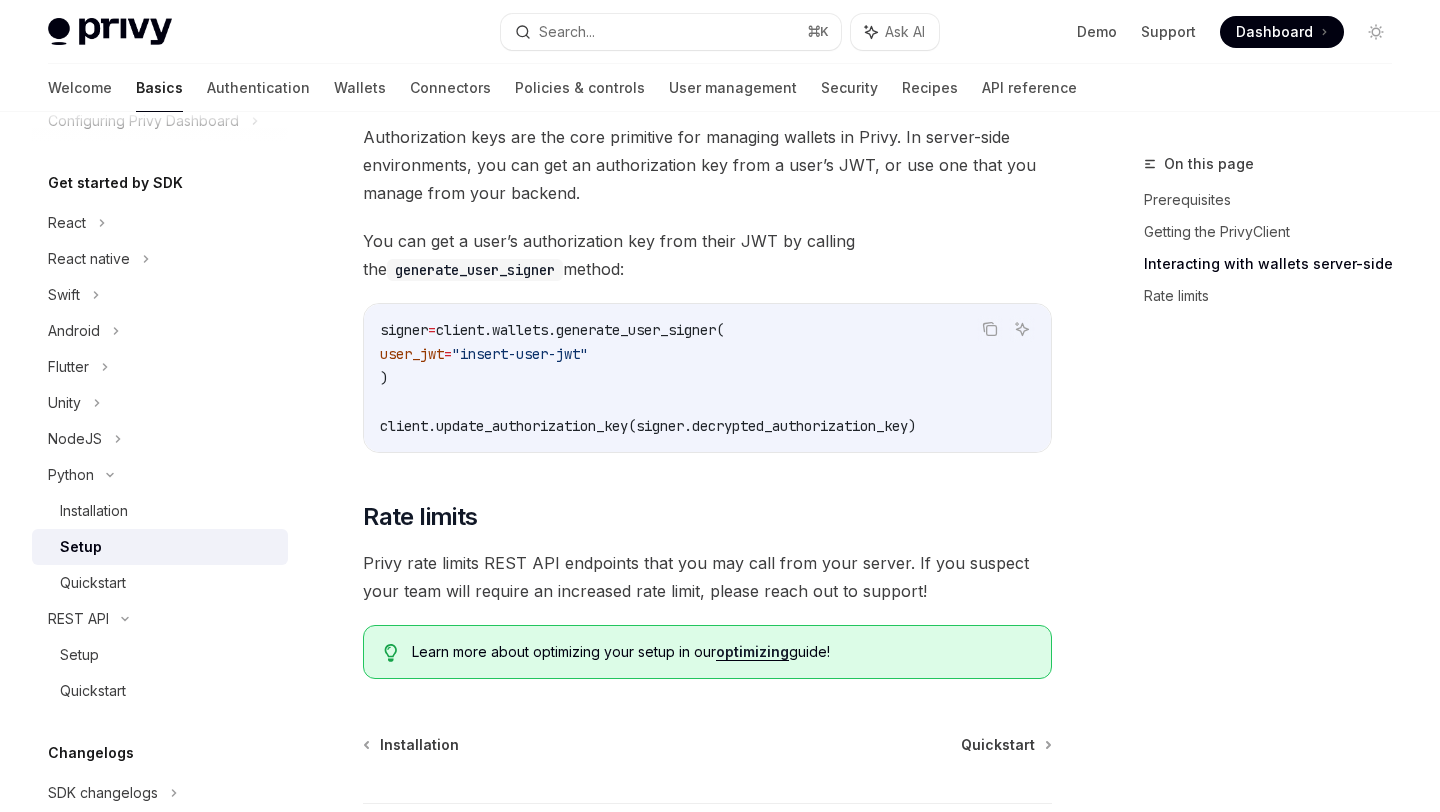 scroll, scrollTop: 835, scrollLeft: 0, axis: vertical 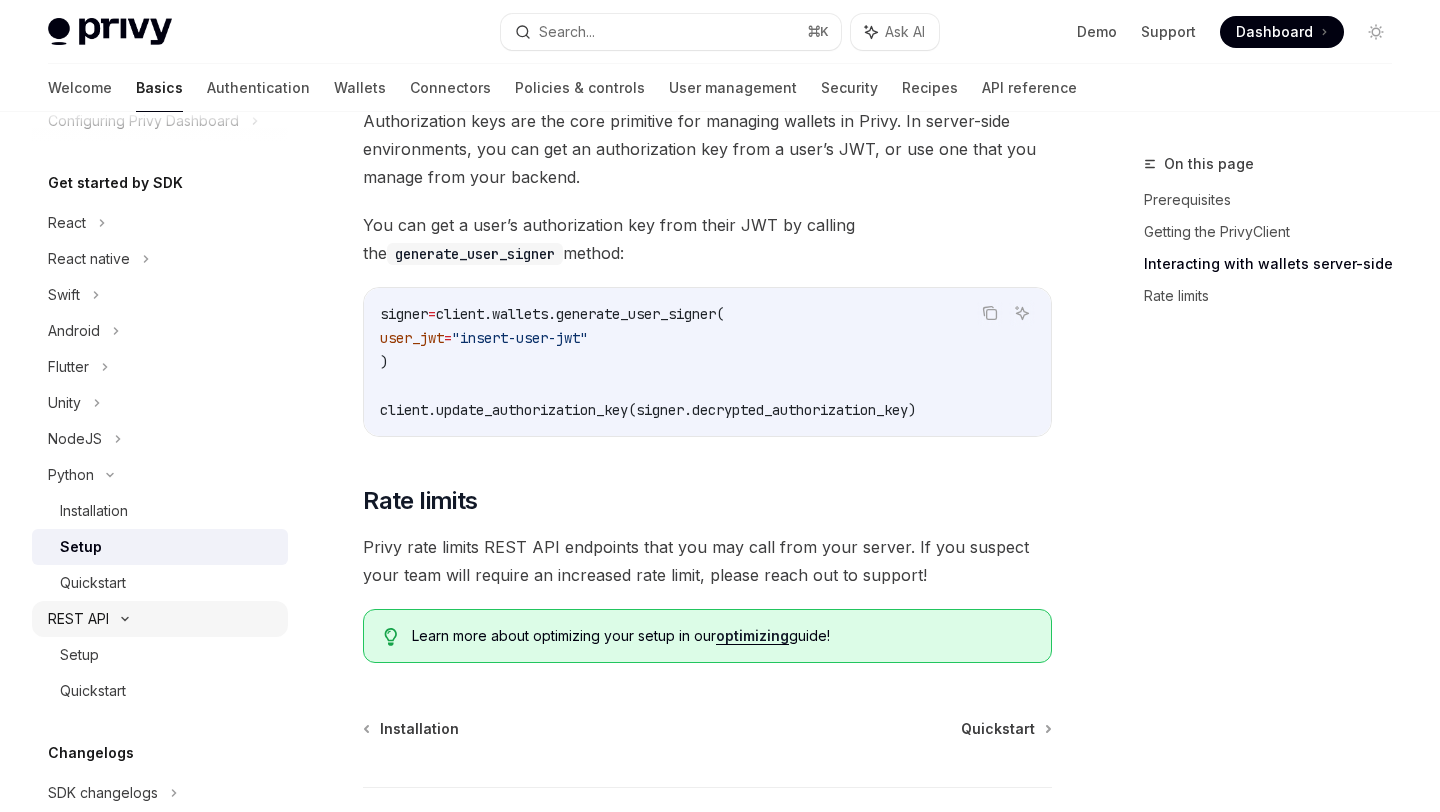 click on "REST API" at bounding box center [78, 619] 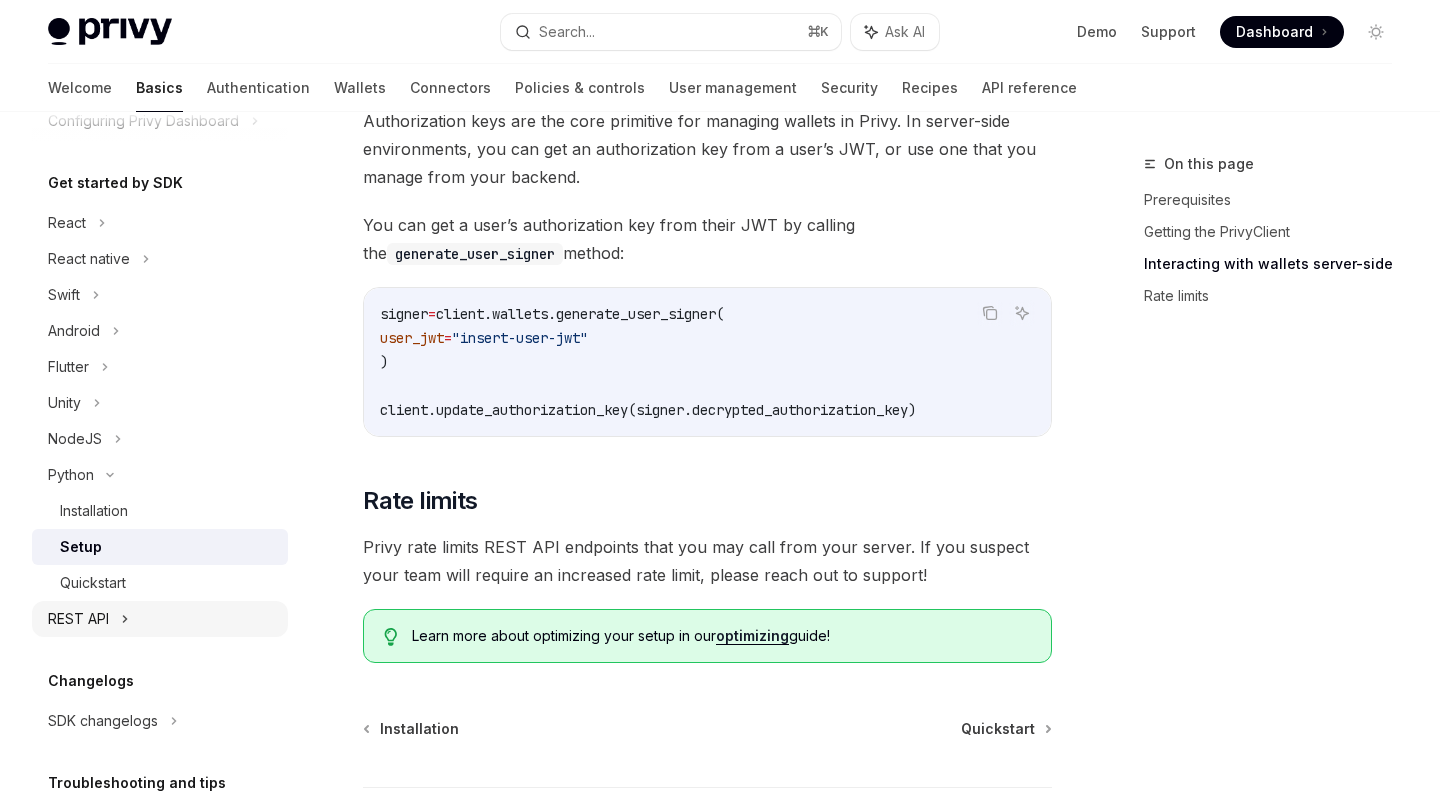 click on "REST API" at bounding box center (78, 619) 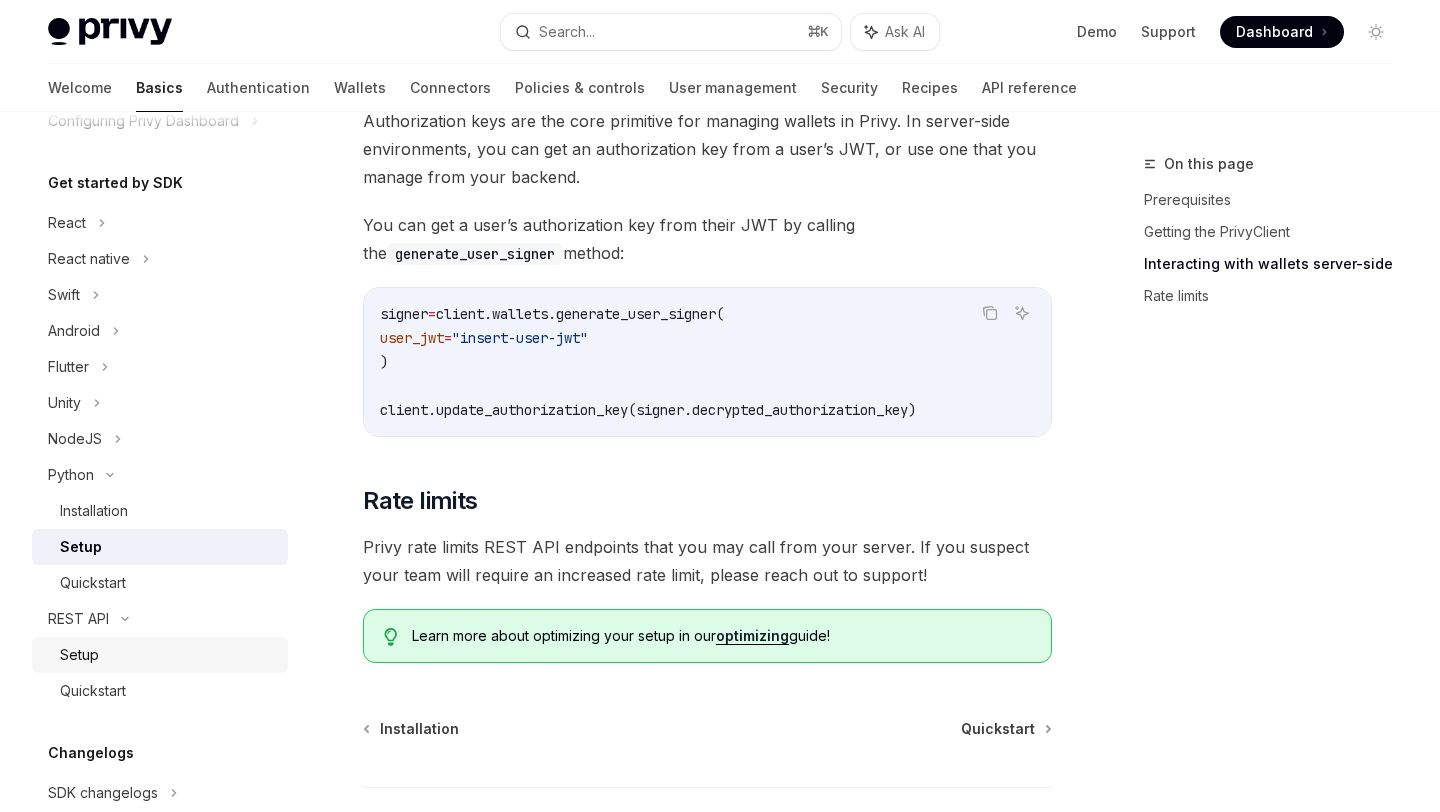 scroll, scrollTop: 0, scrollLeft: 0, axis: both 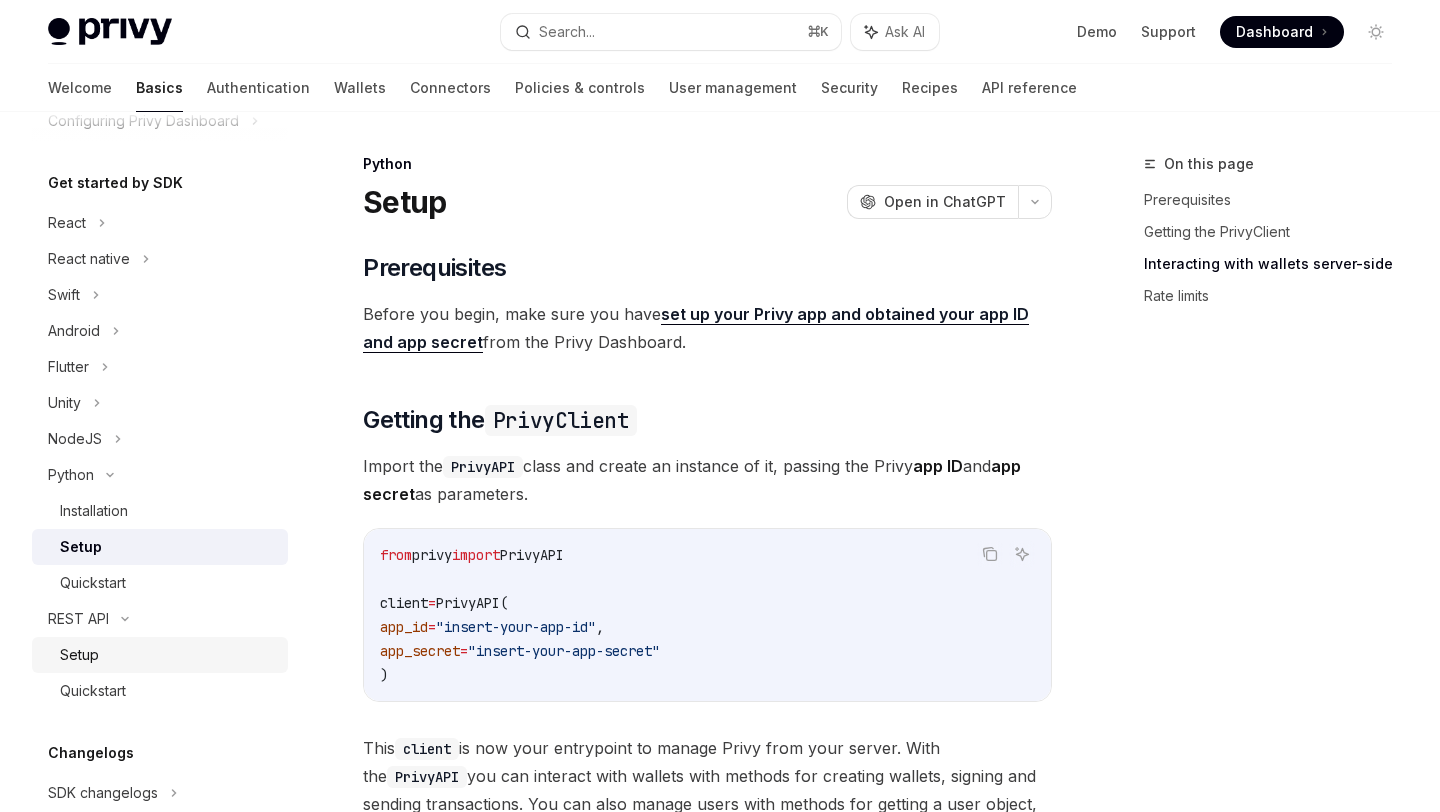 click on "Setup" at bounding box center [160, 655] 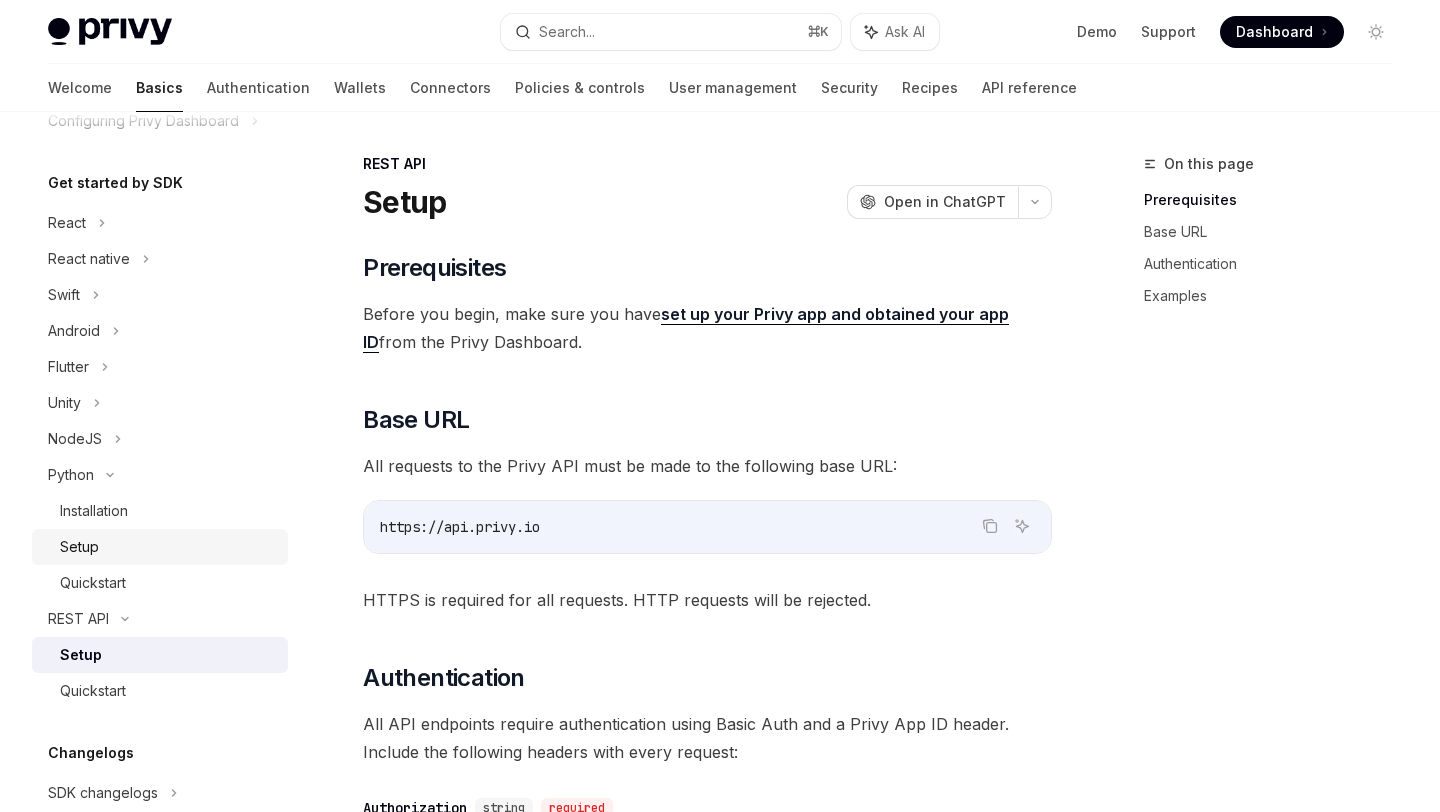 click on "Installation Setup Quickstart" at bounding box center [160, 547] 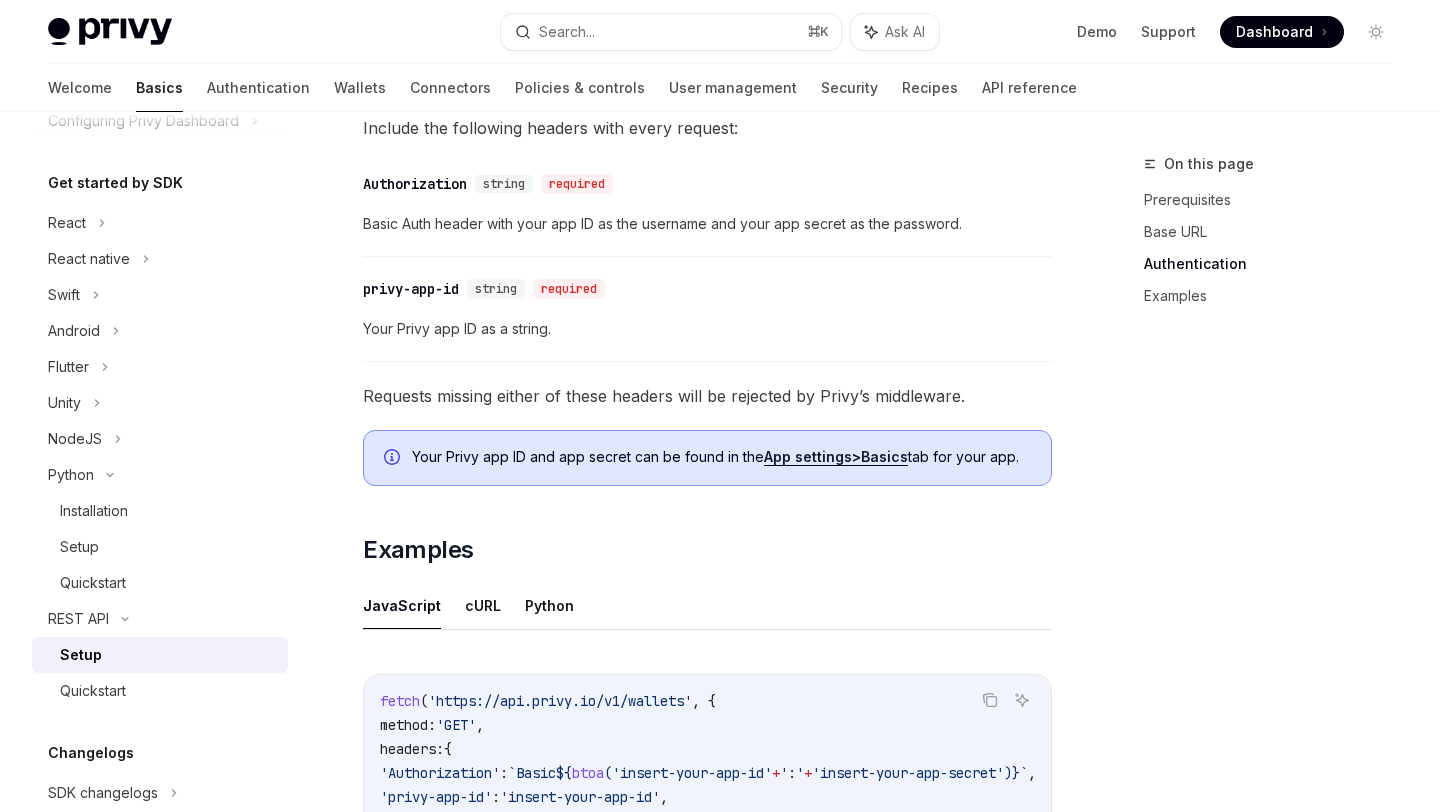 scroll, scrollTop: 651, scrollLeft: 0, axis: vertical 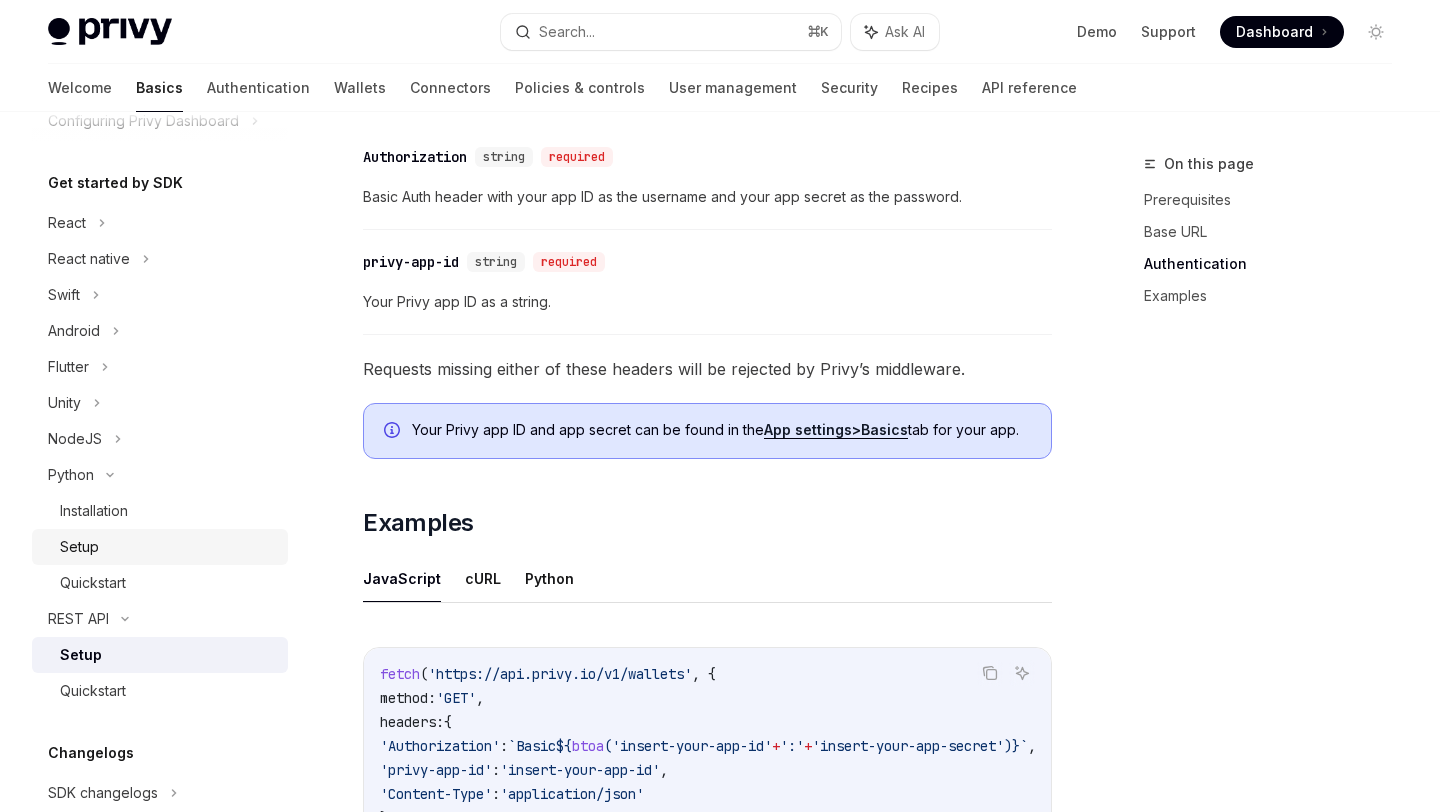 click on "Setup" at bounding box center [168, 547] 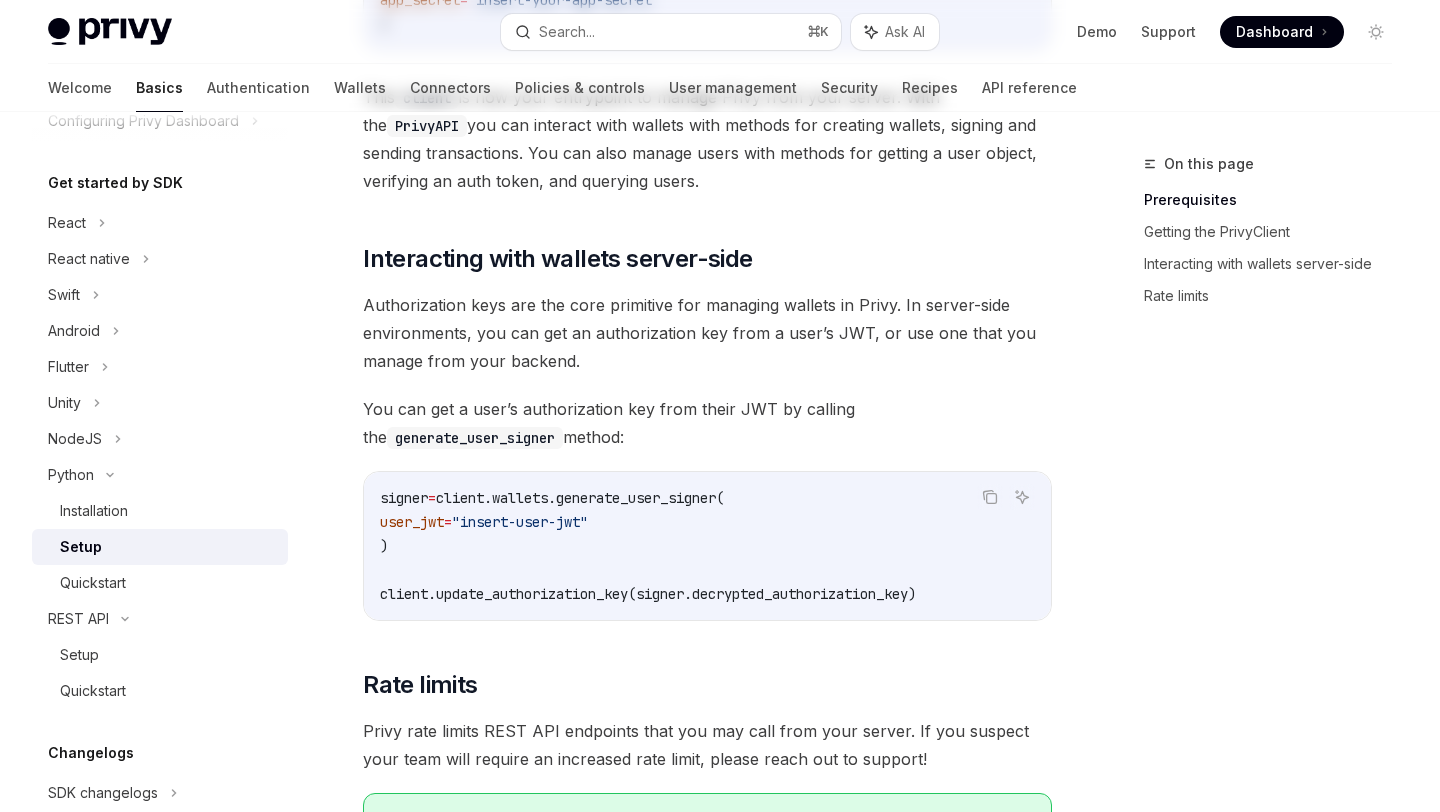 type on "*" 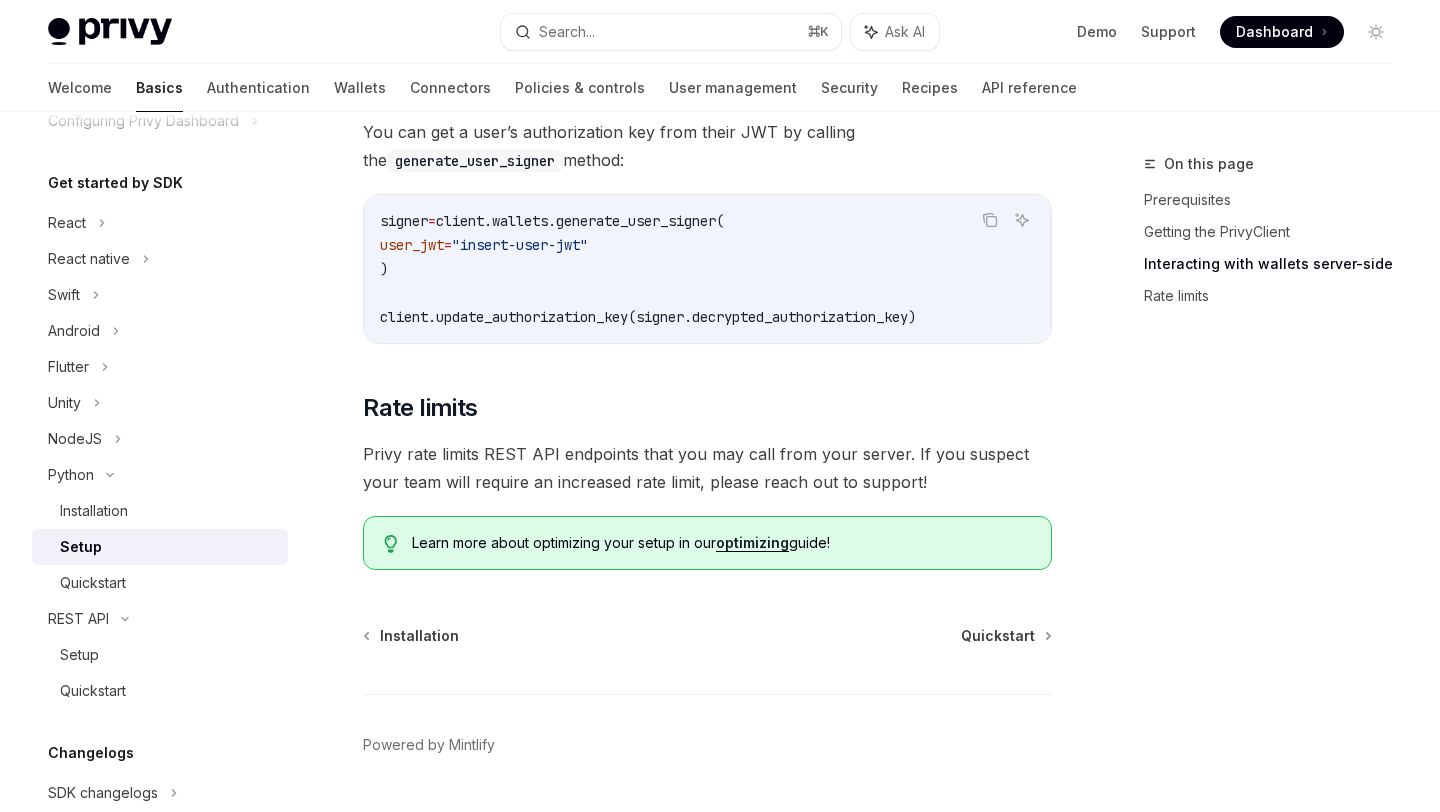 scroll, scrollTop: 983, scrollLeft: 0, axis: vertical 